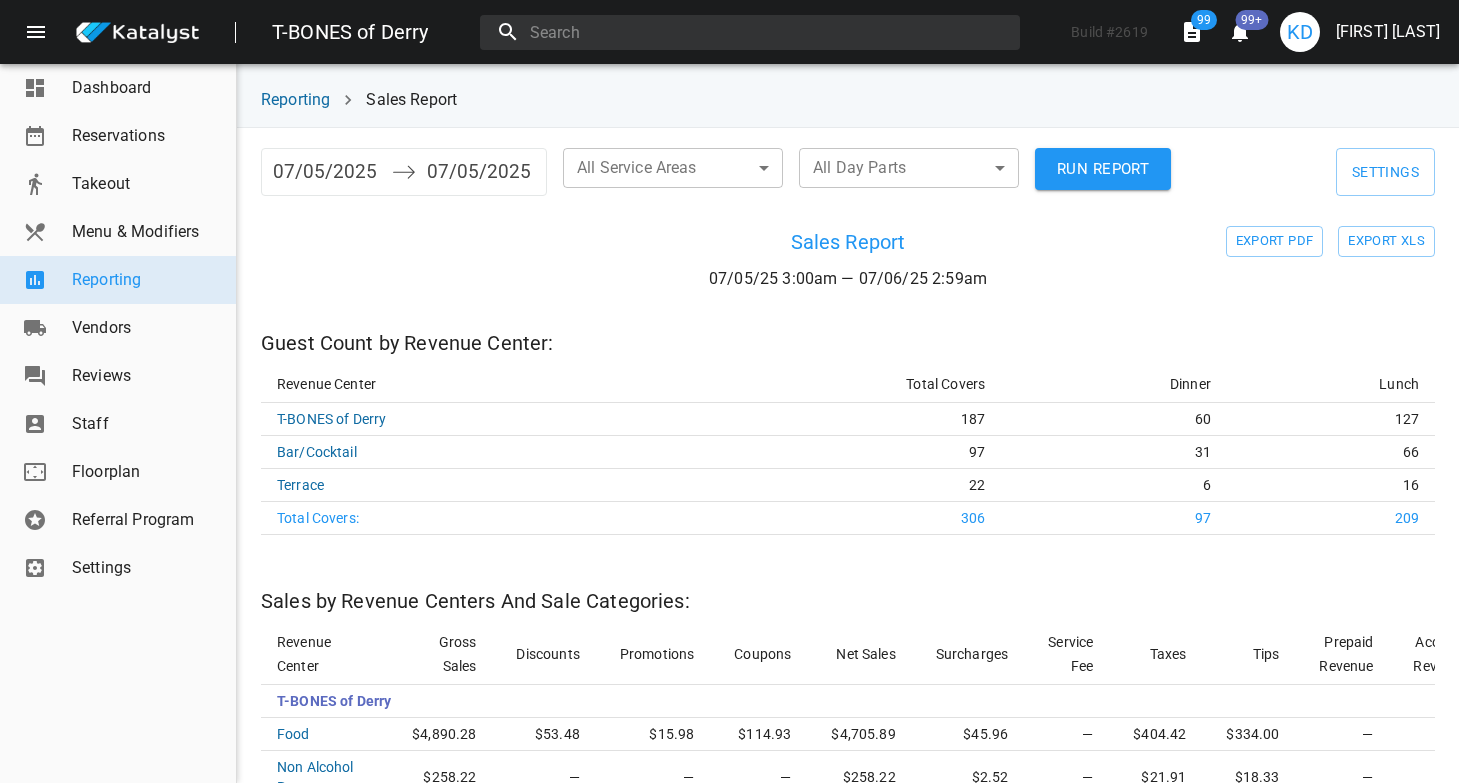 scroll, scrollTop: 0, scrollLeft: 0, axis: both 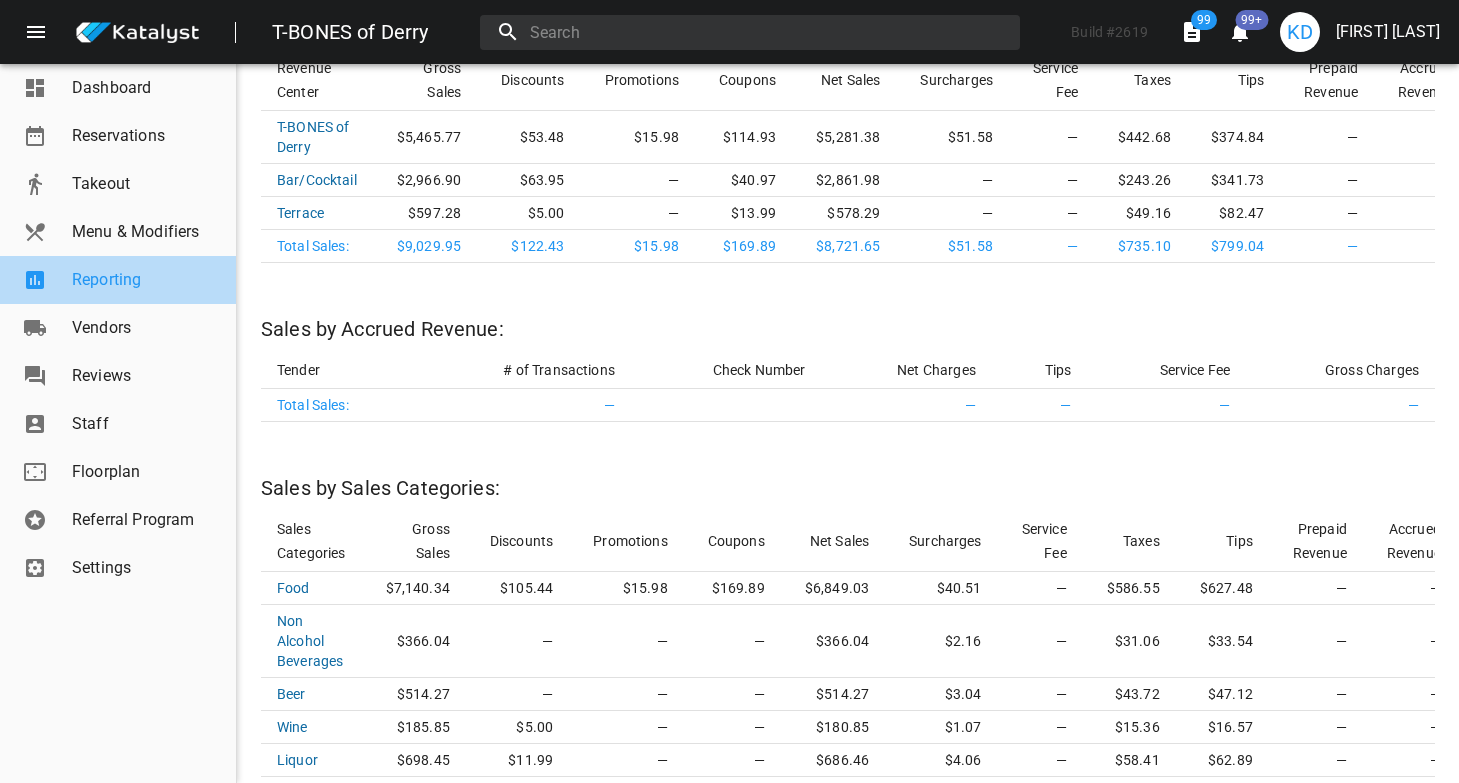 click on "Reporting" at bounding box center (146, 280) 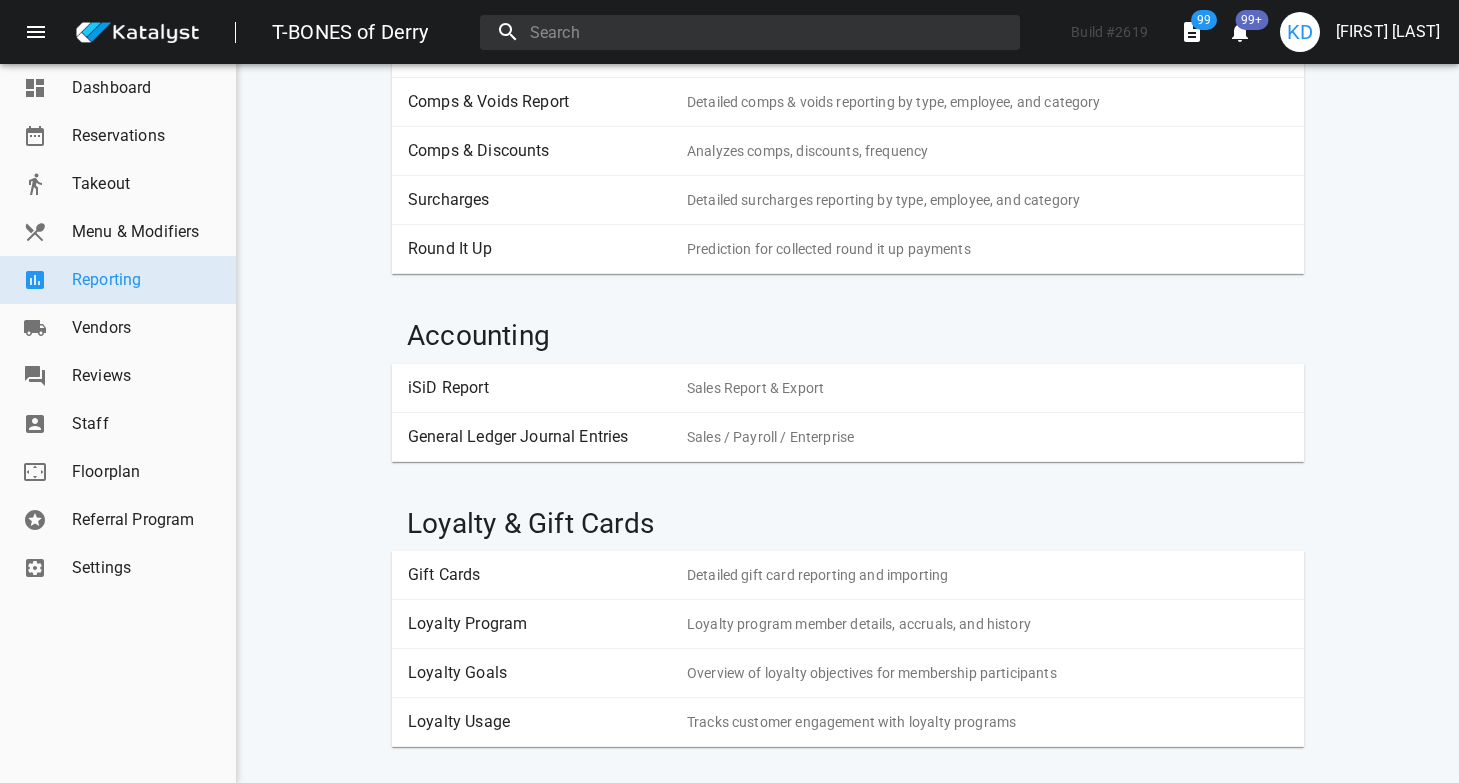 scroll, scrollTop: 0, scrollLeft: 0, axis: both 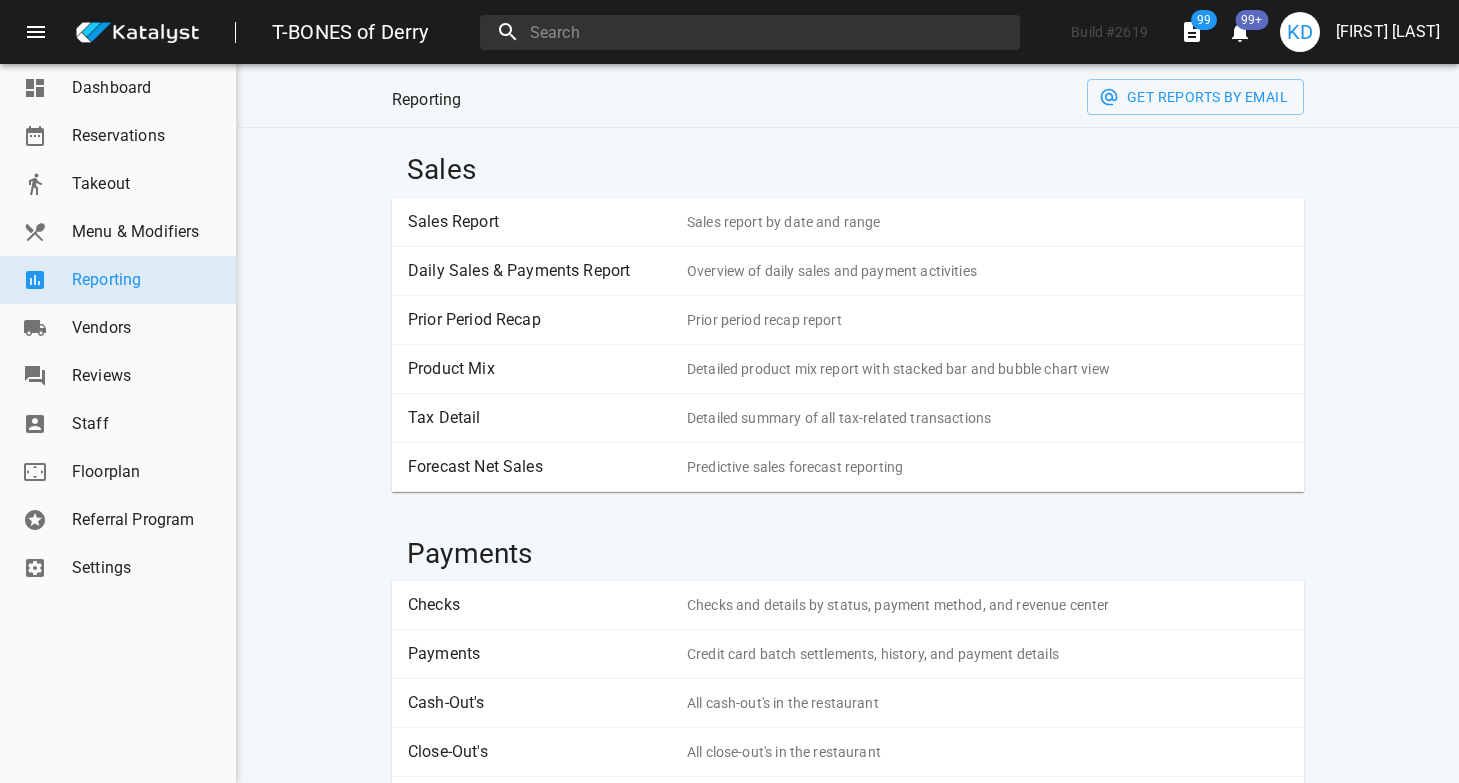 click on "Sales Report" at bounding box center [540, 222] 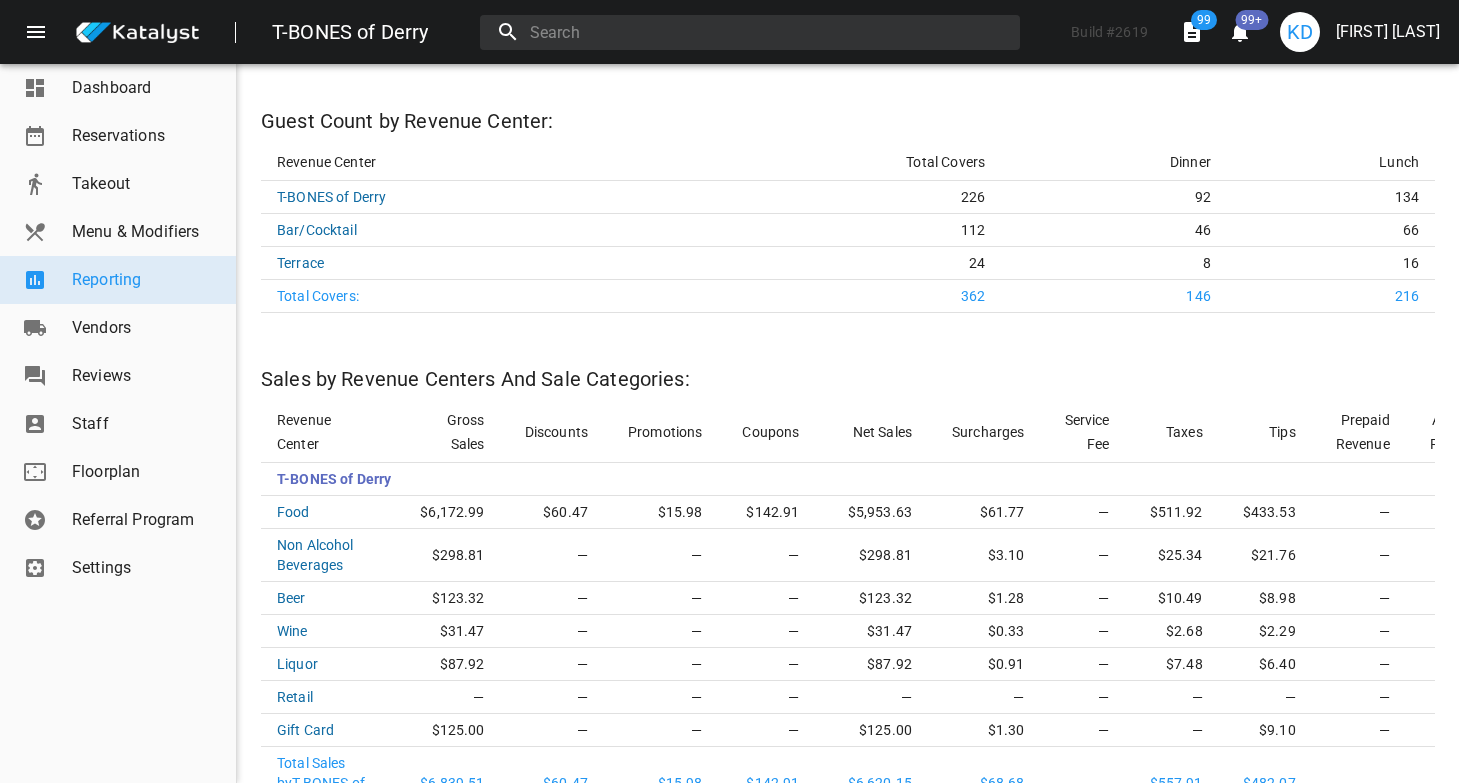 scroll, scrollTop: 0, scrollLeft: 0, axis: both 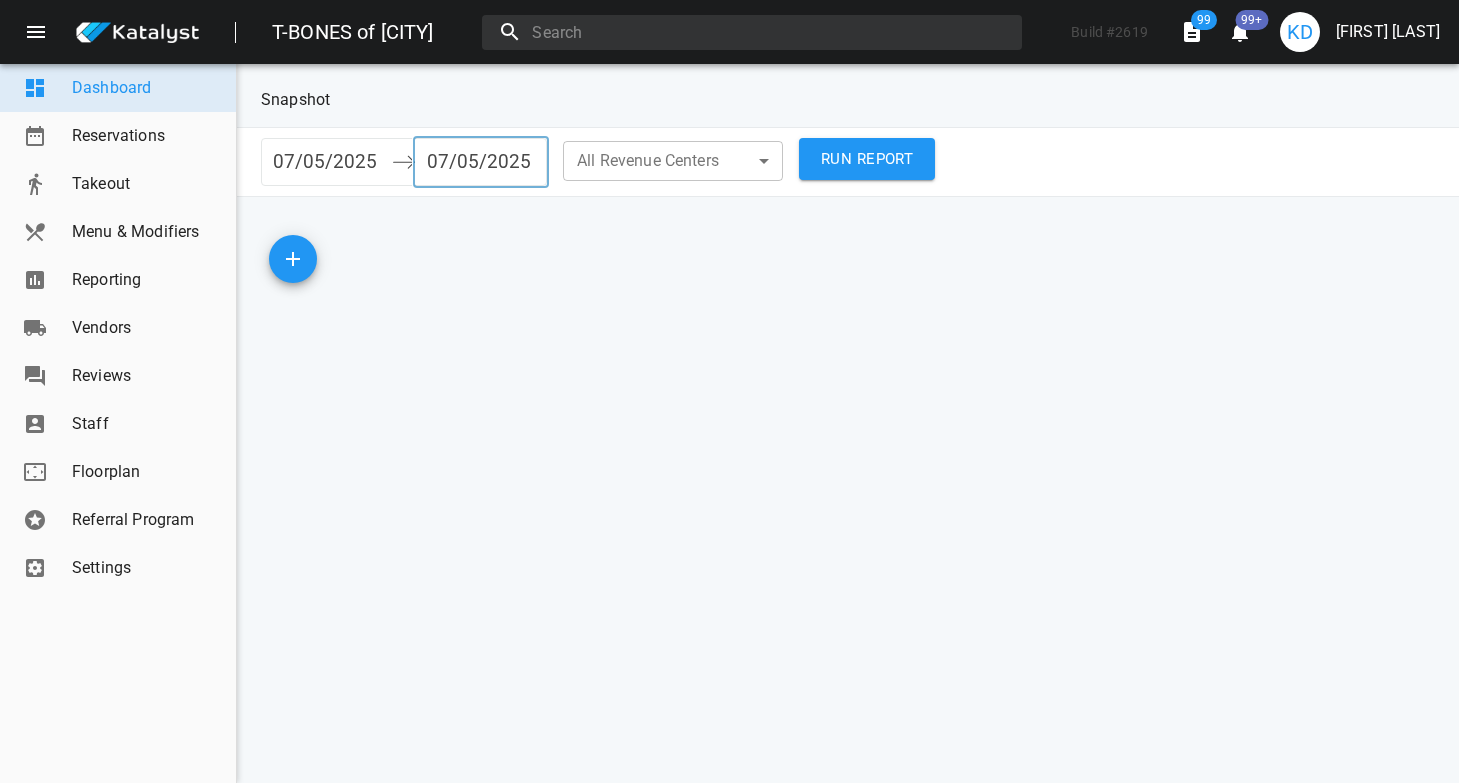 click on "07/05/2025" at bounding box center [481, 162] 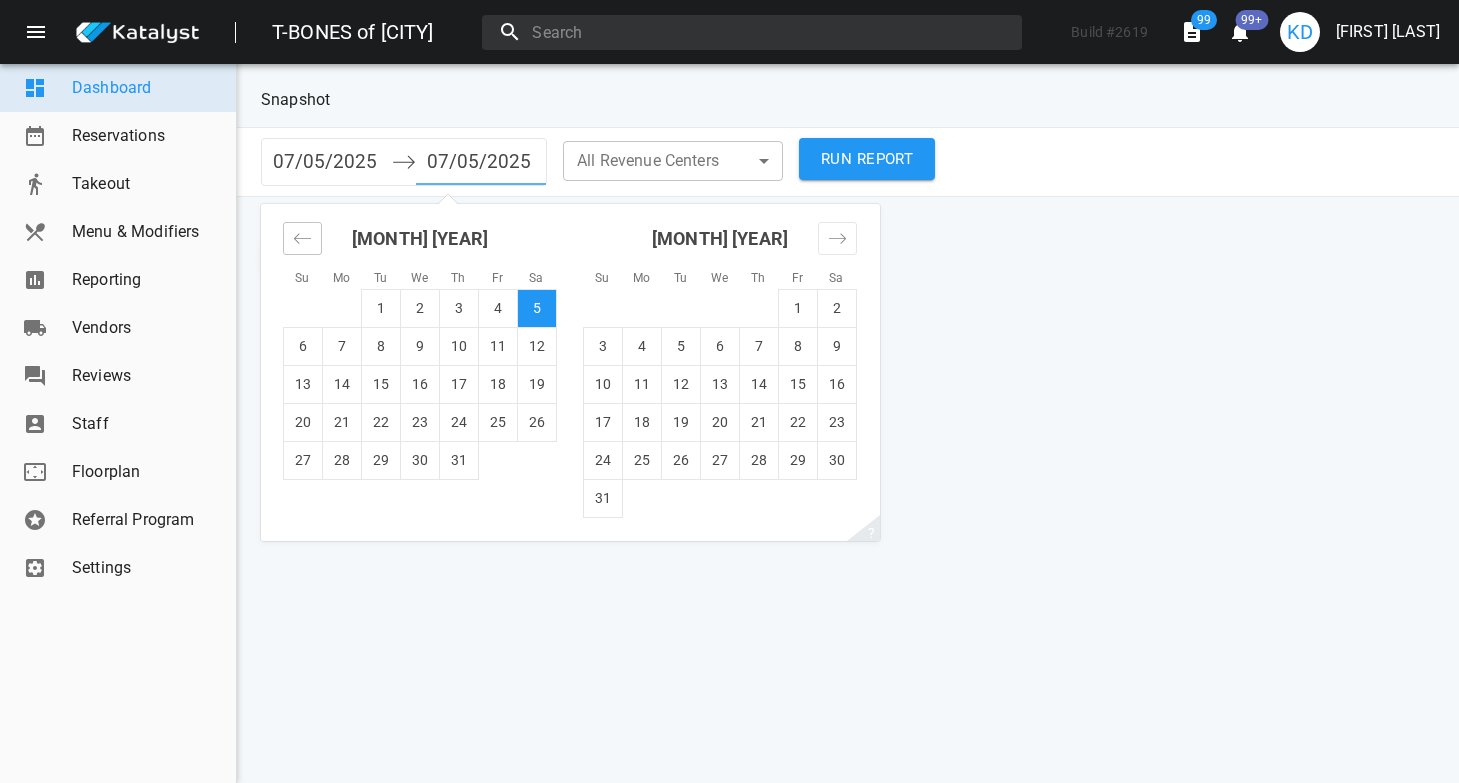 click at bounding box center (302, 238) 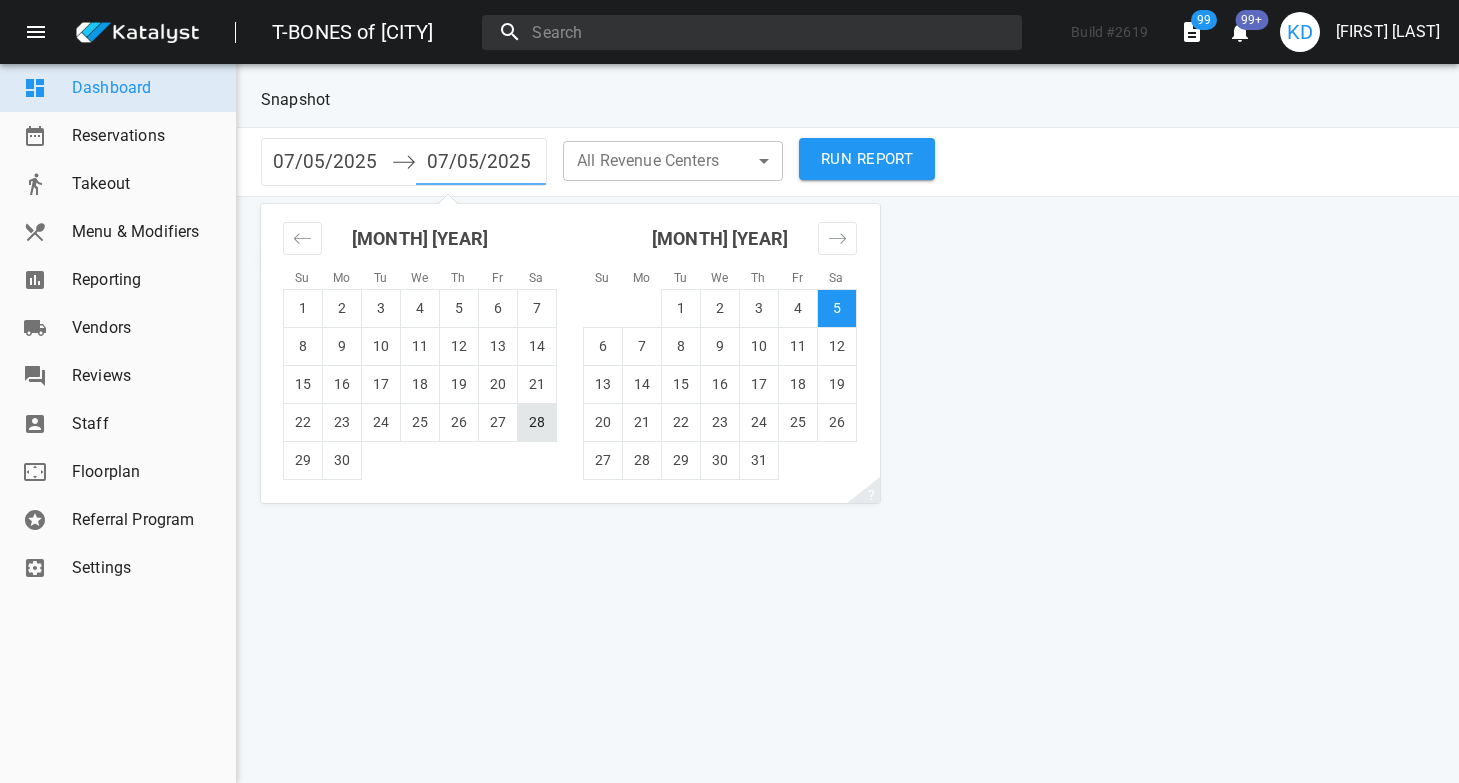 click on "28" at bounding box center [537, 422] 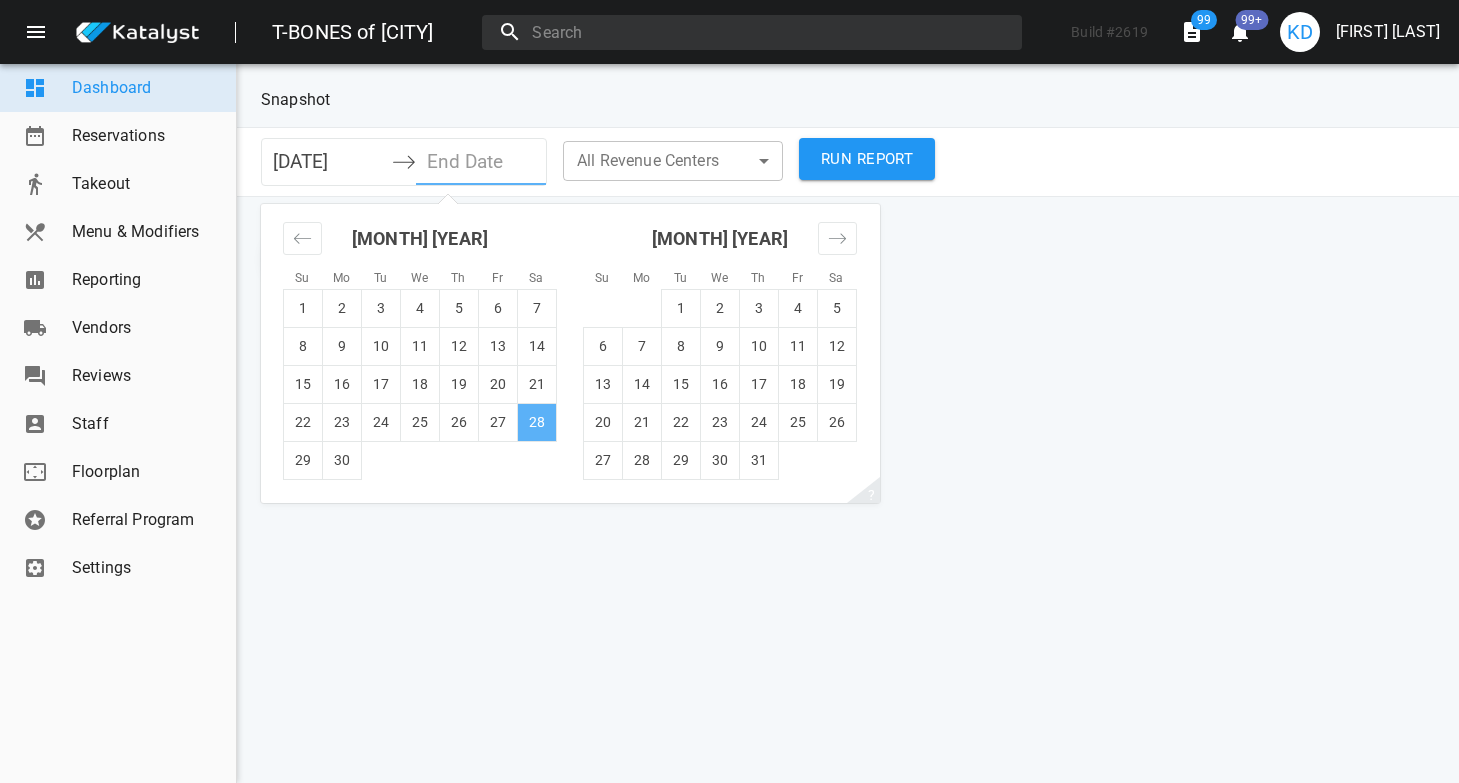 click on "28" at bounding box center [537, 422] 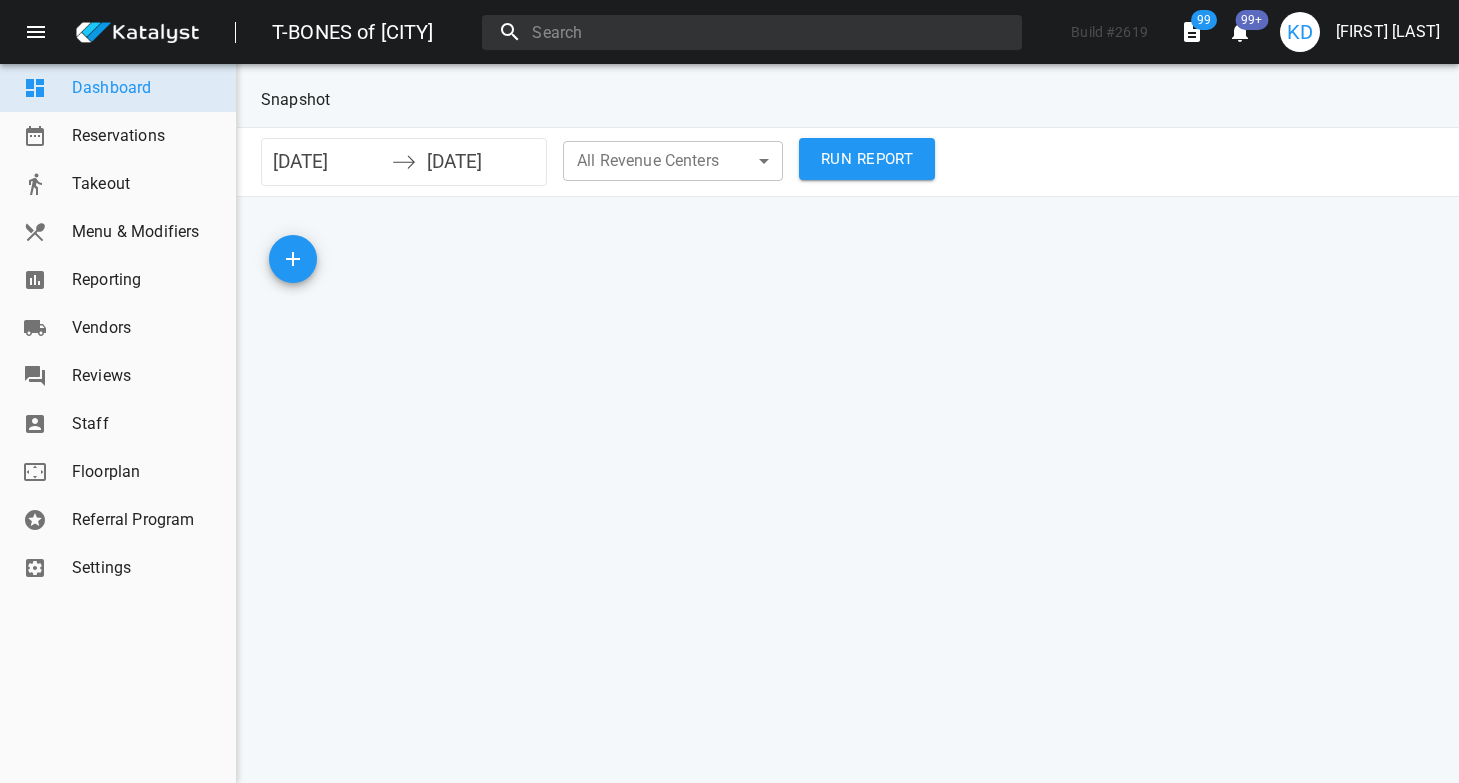 click on "Reporting" at bounding box center (118, 280) 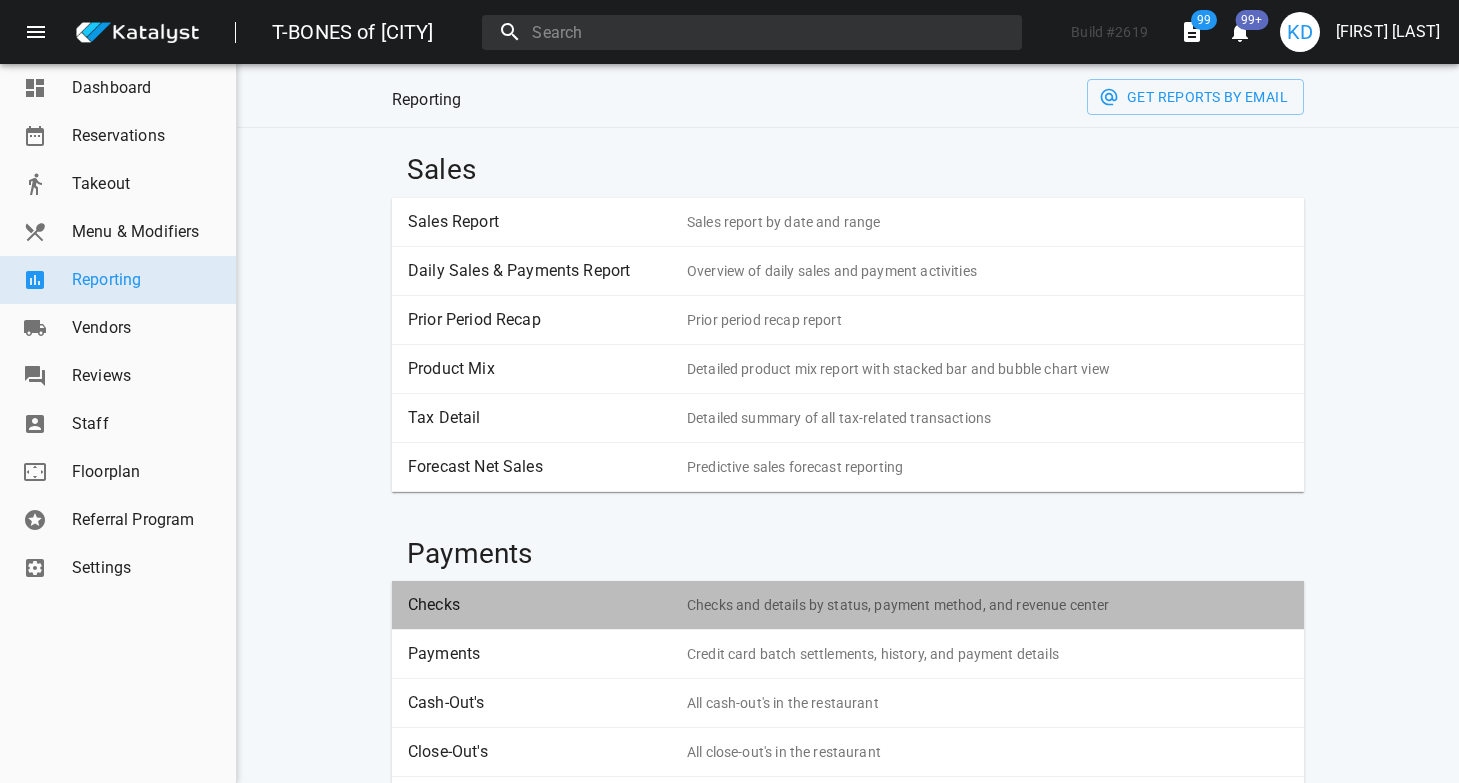click on "Checks" at bounding box center (540, 605) 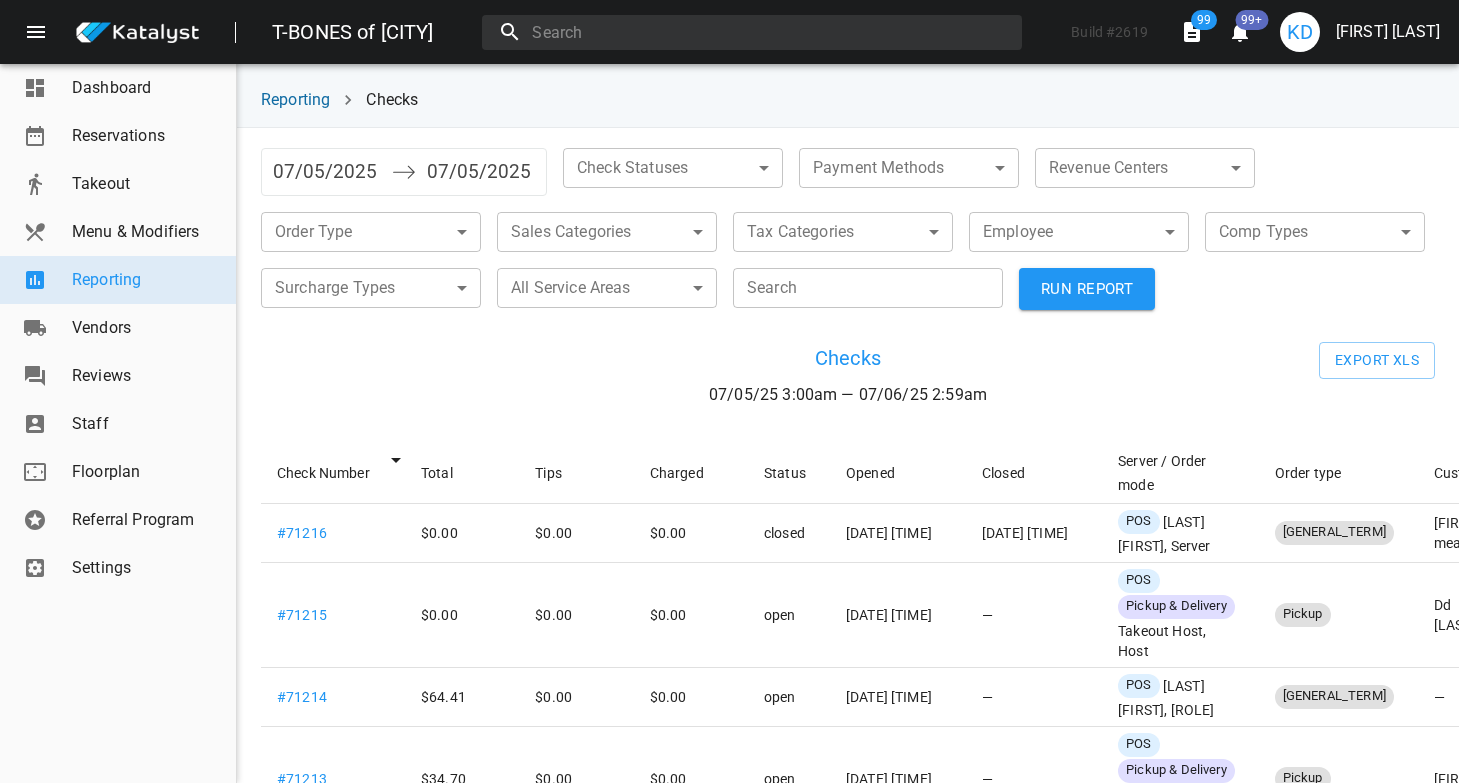 click on "07/05/2025" at bounding box center (481, 172) 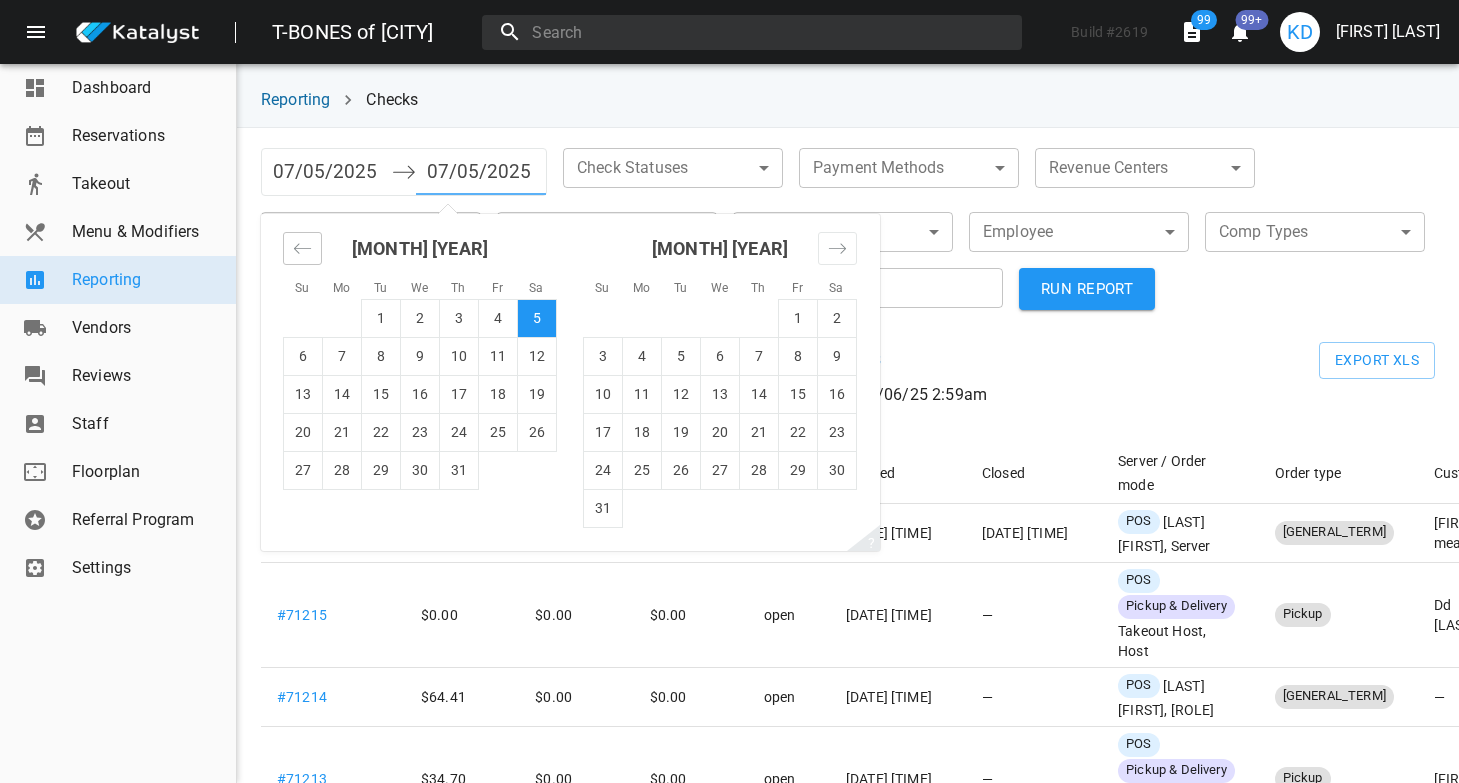 click at bounding box center (302, 248) 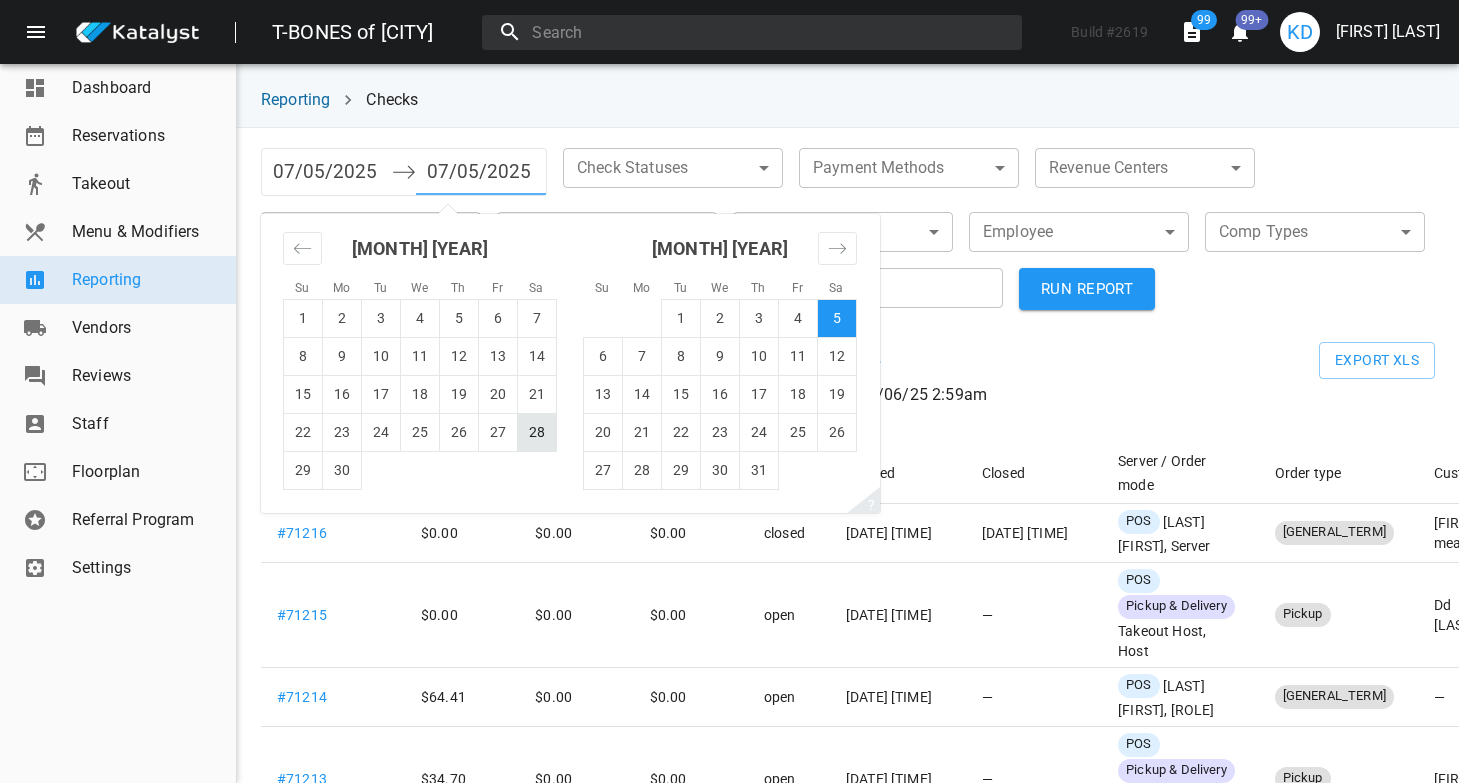 click on "28" at bounding box center [537, 432] 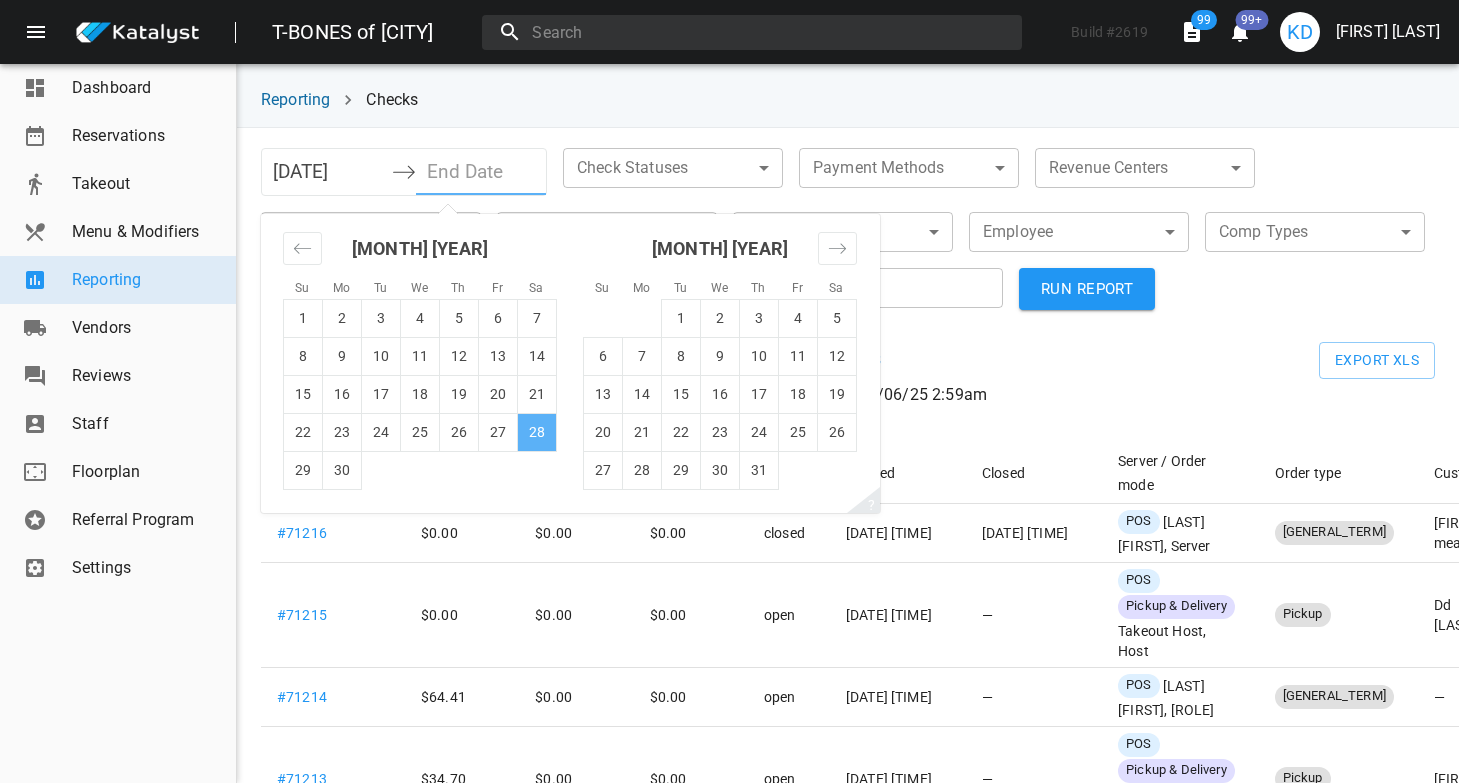 click on "28" at bounding box center [537, 432] 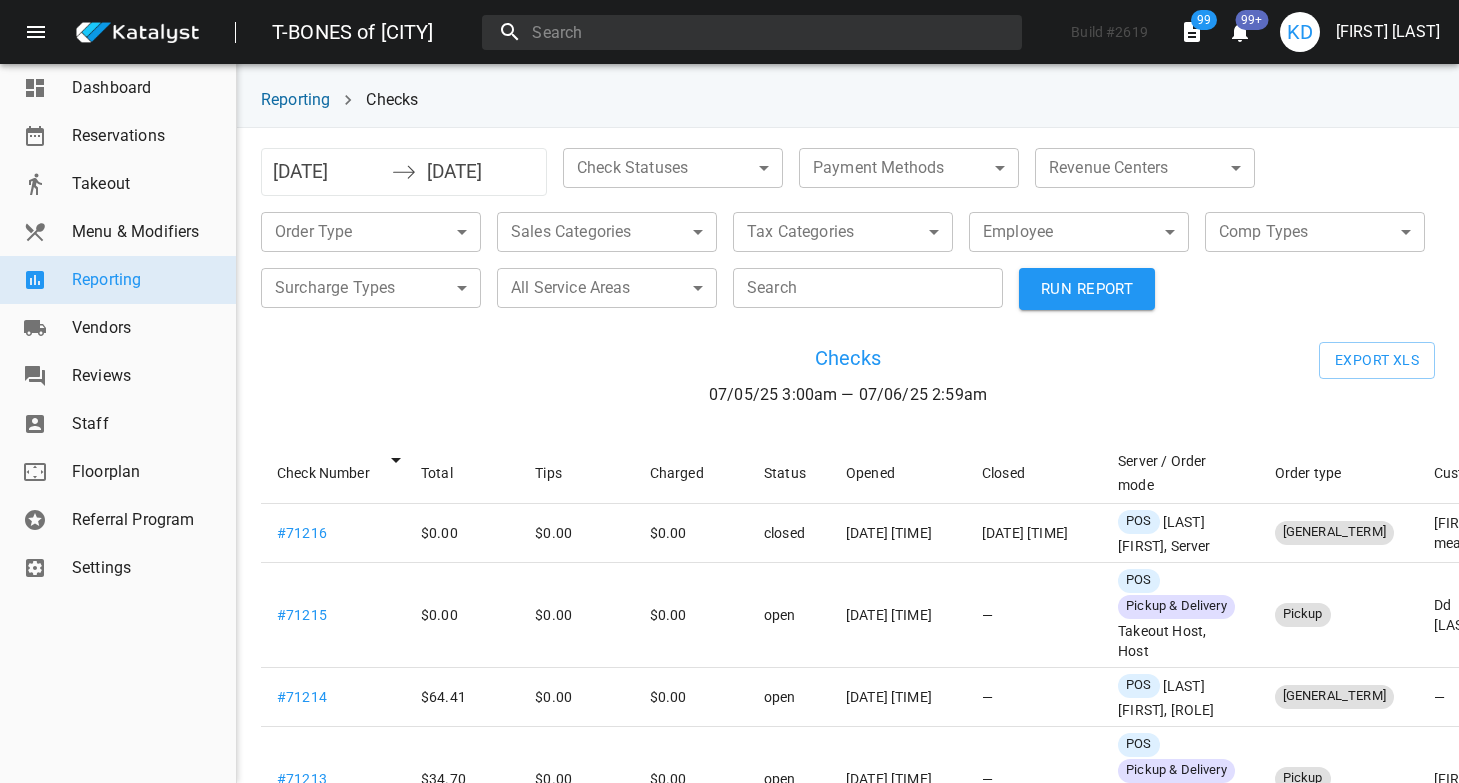 click on "Search" at bounding box center (868, 288) 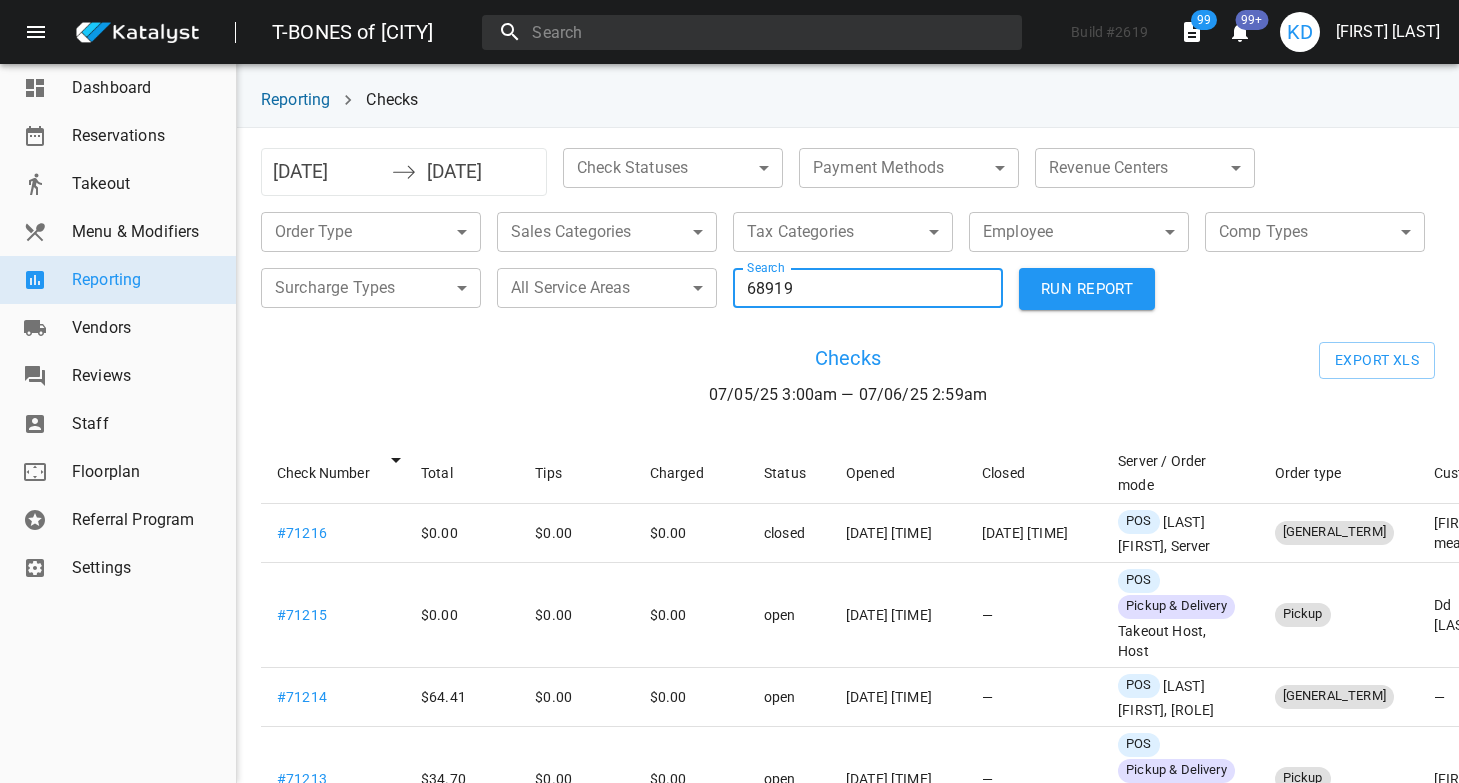 type on "68919" 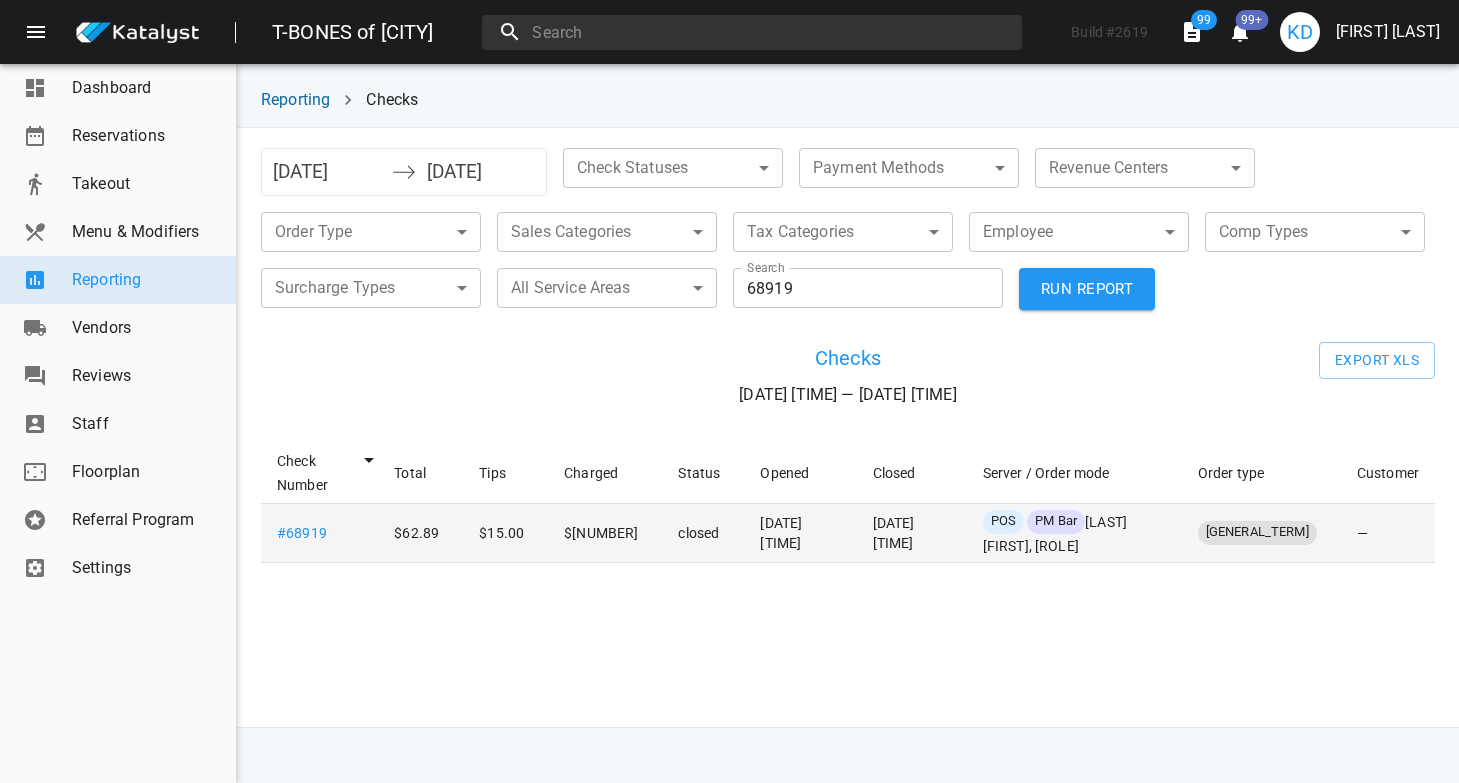 click on "[MERCHANT] [MERCHANT_TYPE] [LAST] [FIRST], [ROLE]" at bounding box center [1074, 532] 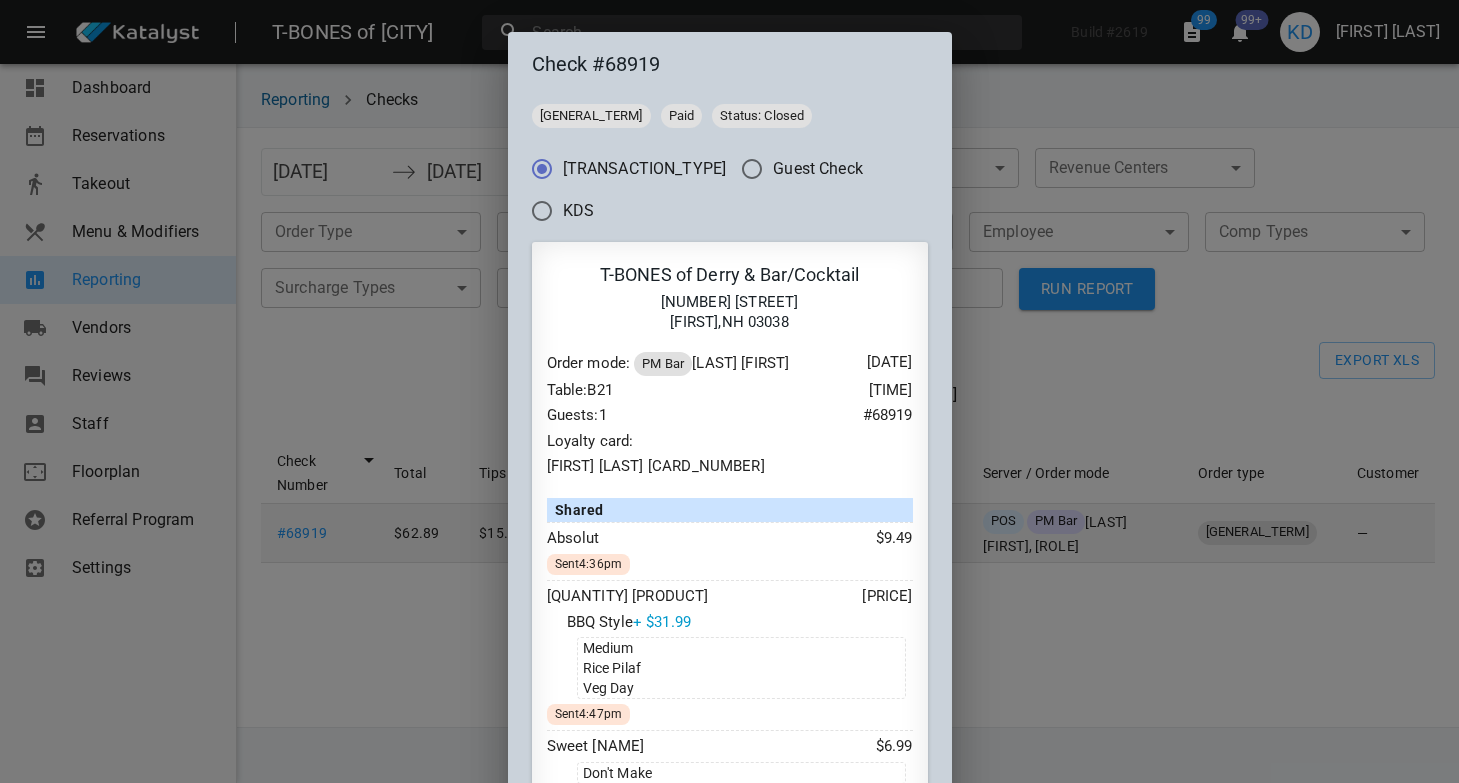 click on "Check # [NUMBER] Reservation Paid Status: Closed Internal Check Guest Check KDS T-BONES of Derry & Bar/Cocktail 39 Crystal Ave [CITY],  [STATE]   [ZIP] Order mode:   PM Bar  [LAST] [FIRST] [DATE] Table:  B21 [TIME] Guests:  1 # [NUMBER] Loyalty card: [FIRST] [LAST]   [CARD_NUMBER] Shared Absolut     $[PRICE] Sent  [TIME] 9 oz Sirloin Tips     $[PRICE] BBQ Style  + $[PRICE] Medium Rice Pilaf Veg Day Sent  [TIME] Sweet DJ     $[PRICE] Don't Make Sent  [TIME] Absolut     $[PRICE] Sent  [TIME] Subtotal: $[PRICE] State Tax : $[PRICE] Total: $[PRICE] Loyalty Card [NUMBER] Tips:  $[PRICE] $[PRICE] Card MASTERCARD [CARD_NUMBER] Tips:  $[PRICE] $[PRICE] Tips: $[PRICE] Total + Tips: $[PRICE] Accrued loyalty points  $[PRICE] Payment Details #  1 Status - Paid Amount:  $ [PRICE] Tips:  $ [PRICE] Total:  $ [PRICE] Type:   Loyalty Card [NUMBER] Provider:  DEFAULT See more details #  2 Status - Paid Amount:  $ [PRICE] Tips:  $ [PRICE] Total:  $ [PRICE] Type:   Card MASTERCARD - [CARD_NUMBER] Provider:  CARD_CONNECT See more details Print Close" at bounding box center [729, 391] 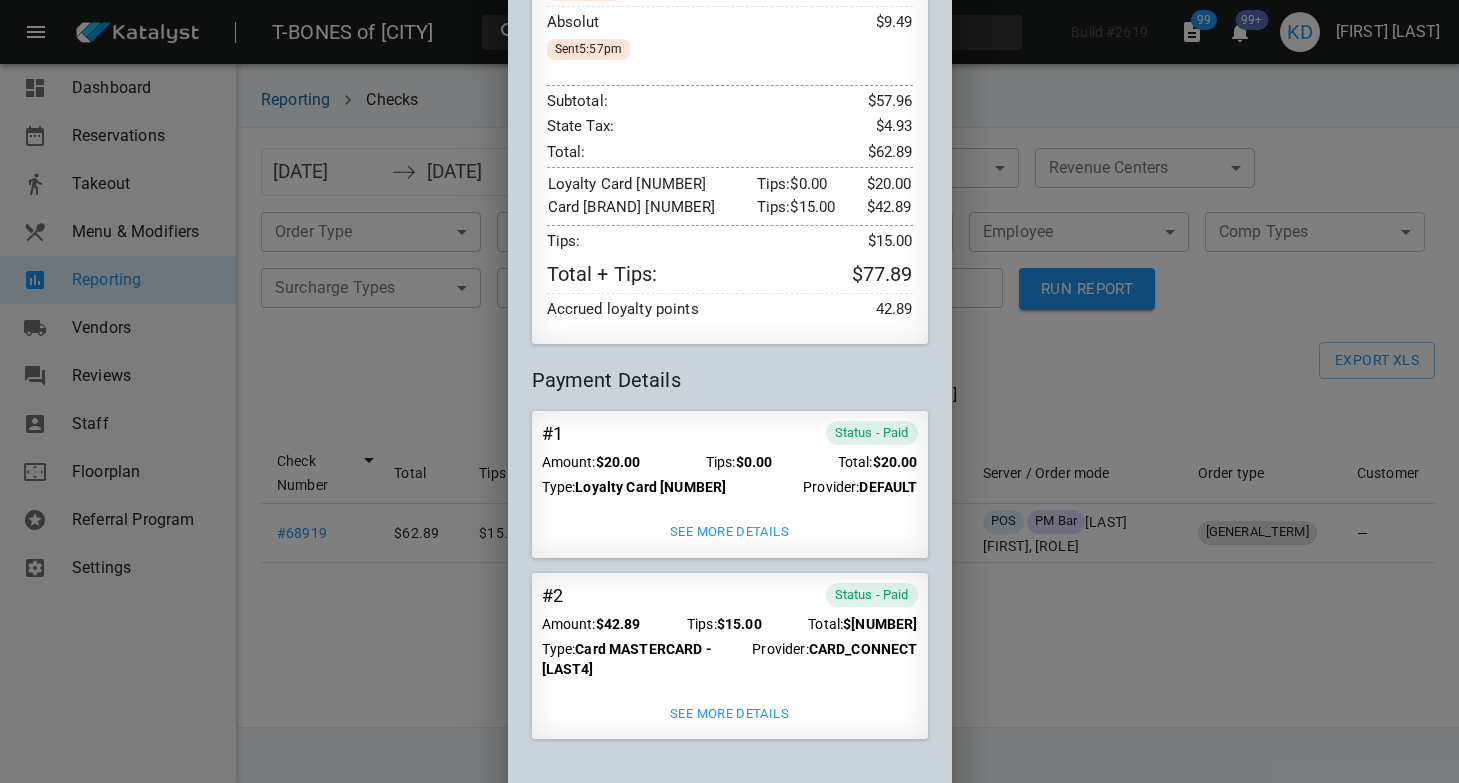 scroll, scrollTop: 831, scrollLeft: 0, axis: vertical 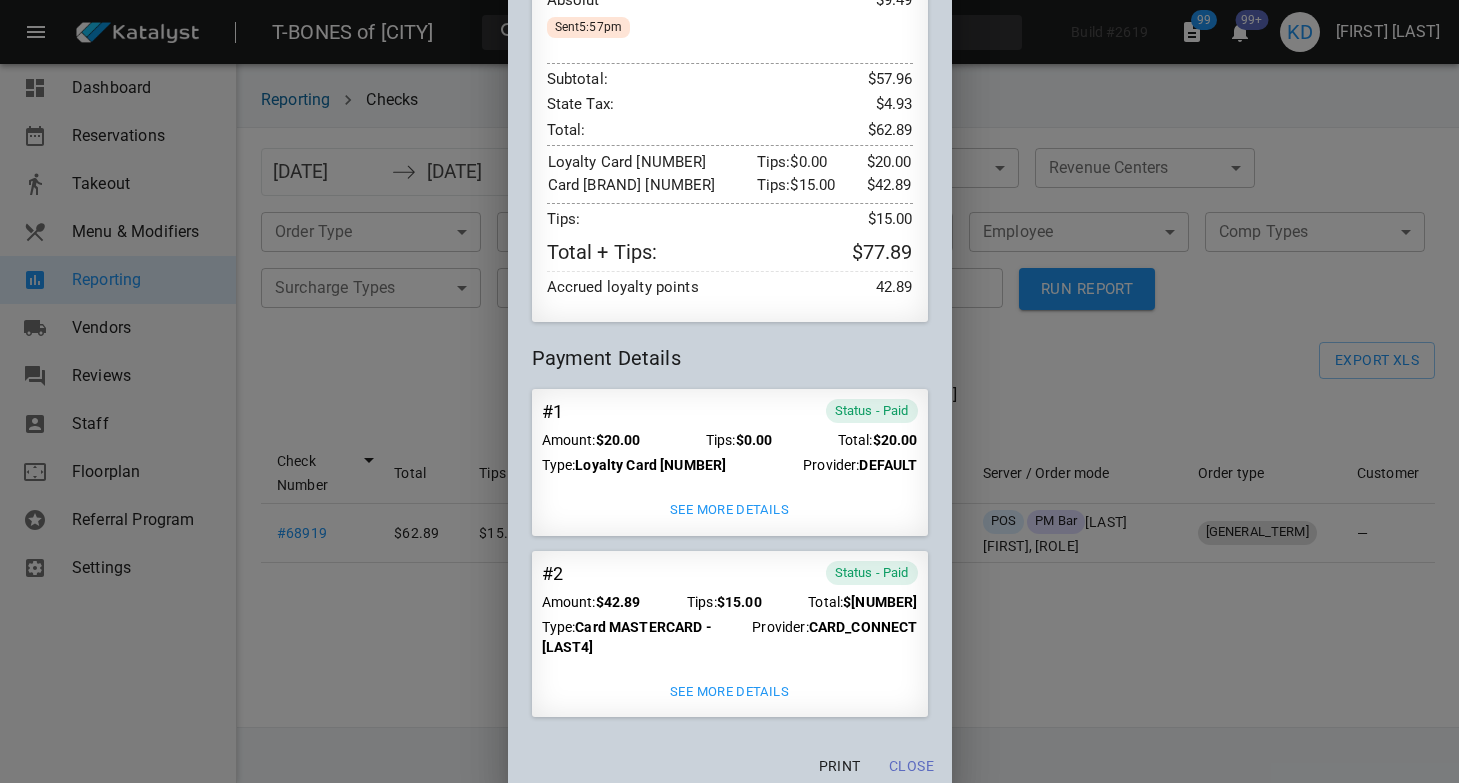 click on "Close" at bounding box center [912, 766] 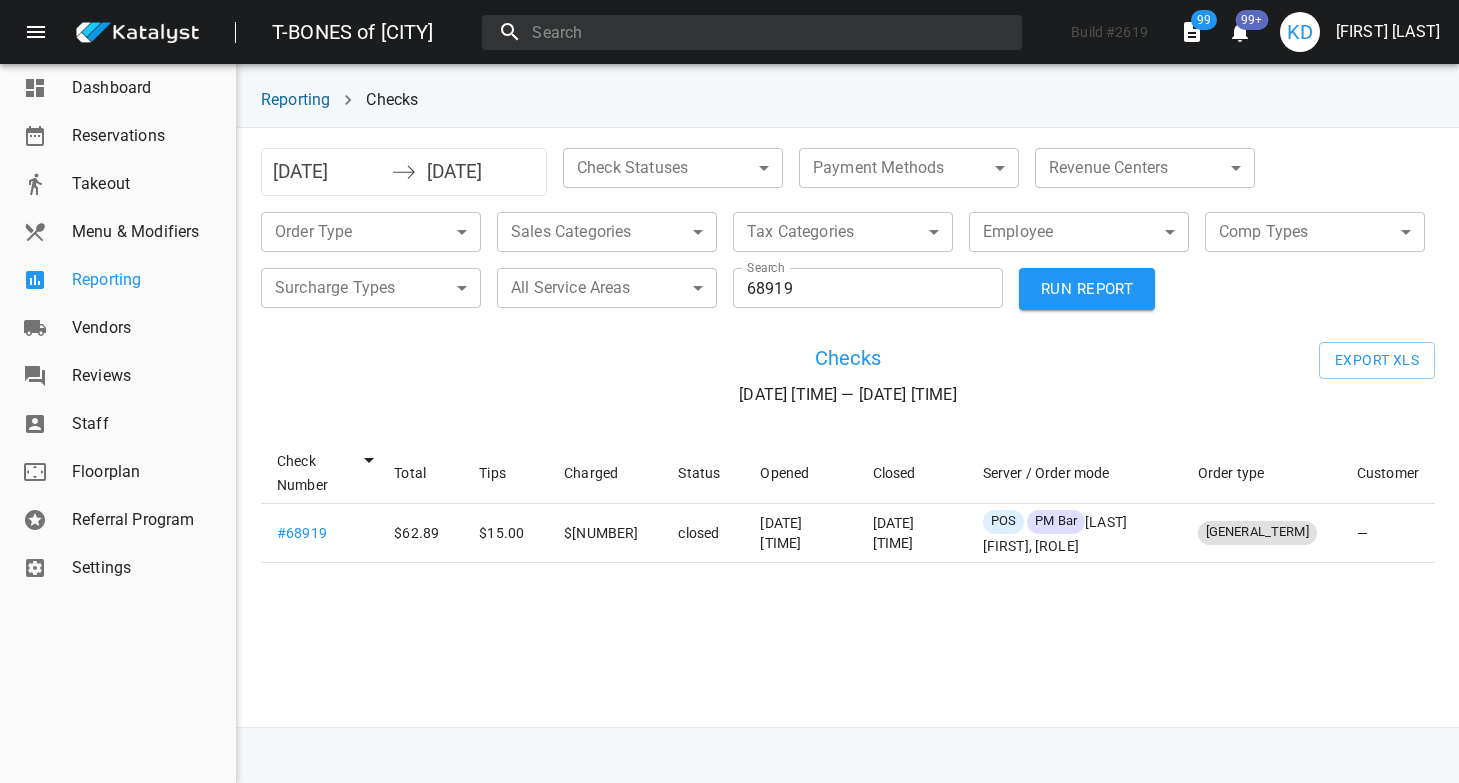 click on "Reporting" at bounding box center [146, 280] 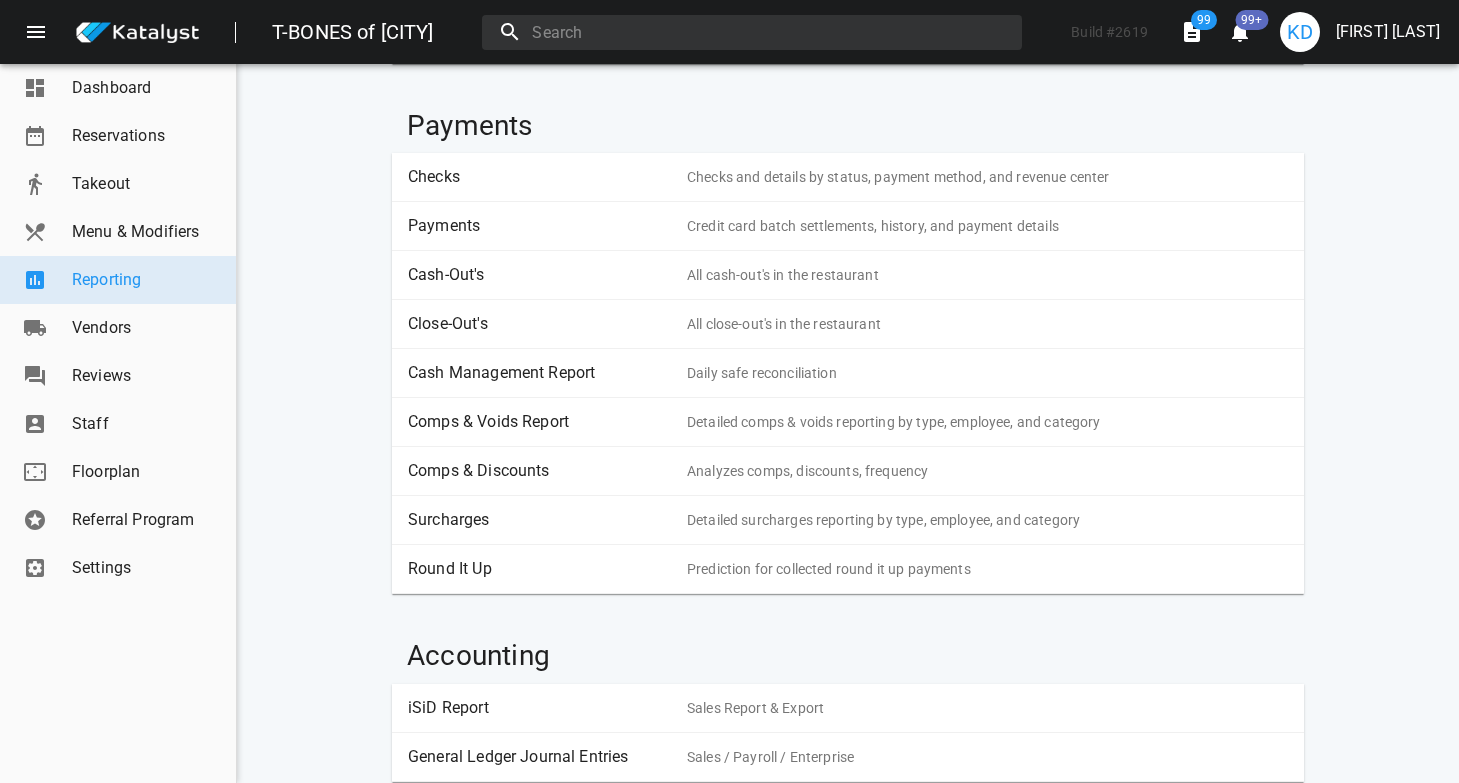 scroll, scrollTop: 0, scrollLeft: 0, axis: both 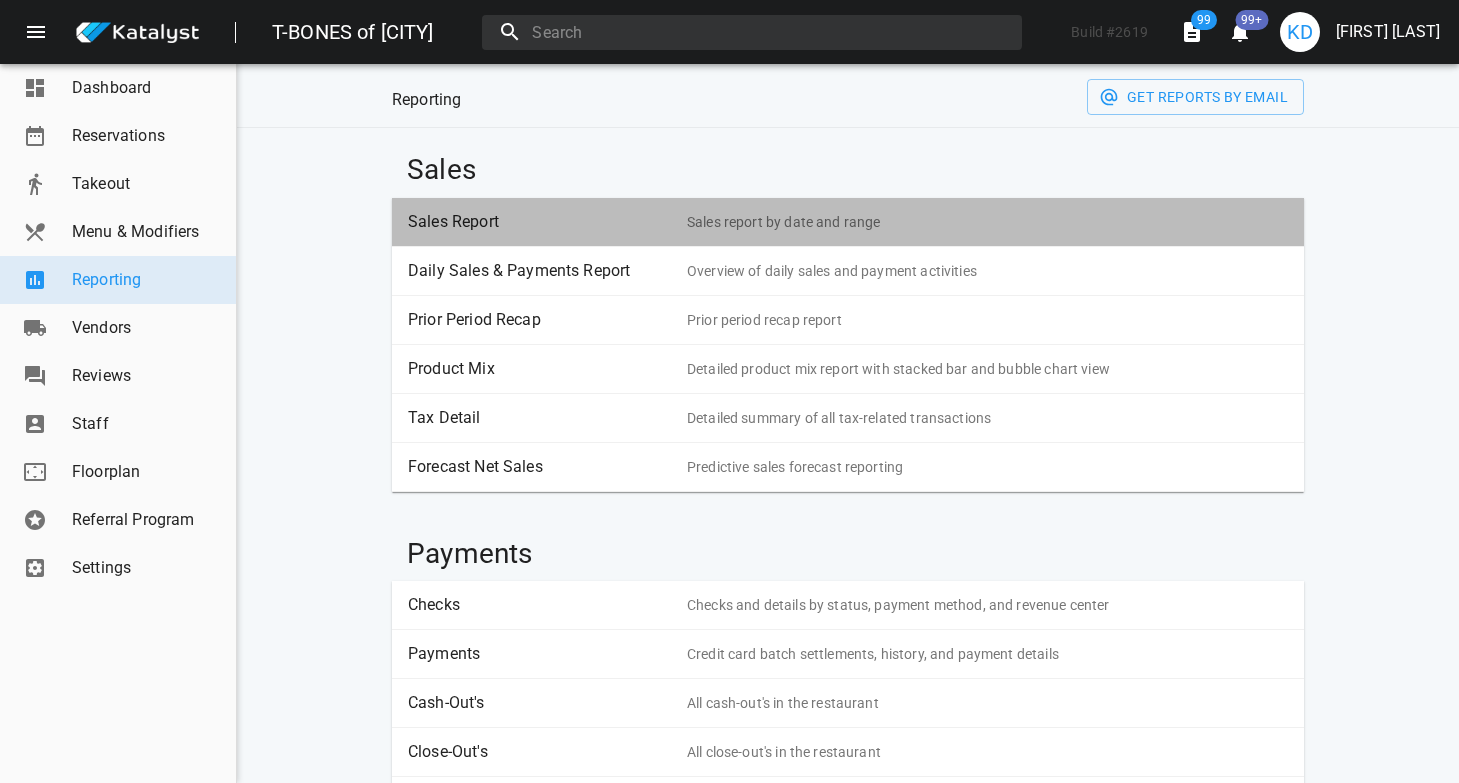 click on "Sales Report" at bounding box center [540, 222] 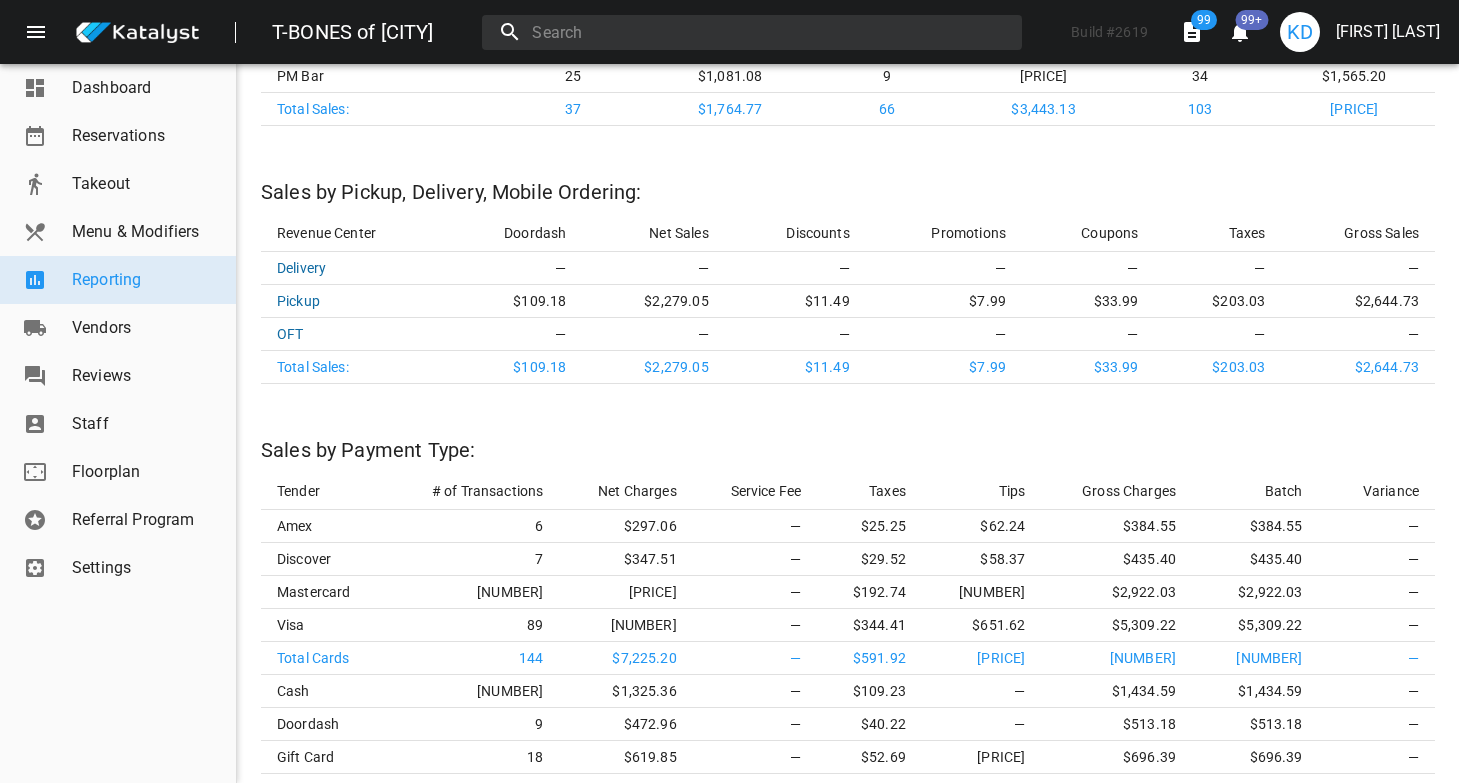 scroll, scrollTop: 3699, scrollLeft: 0, axis: vertical 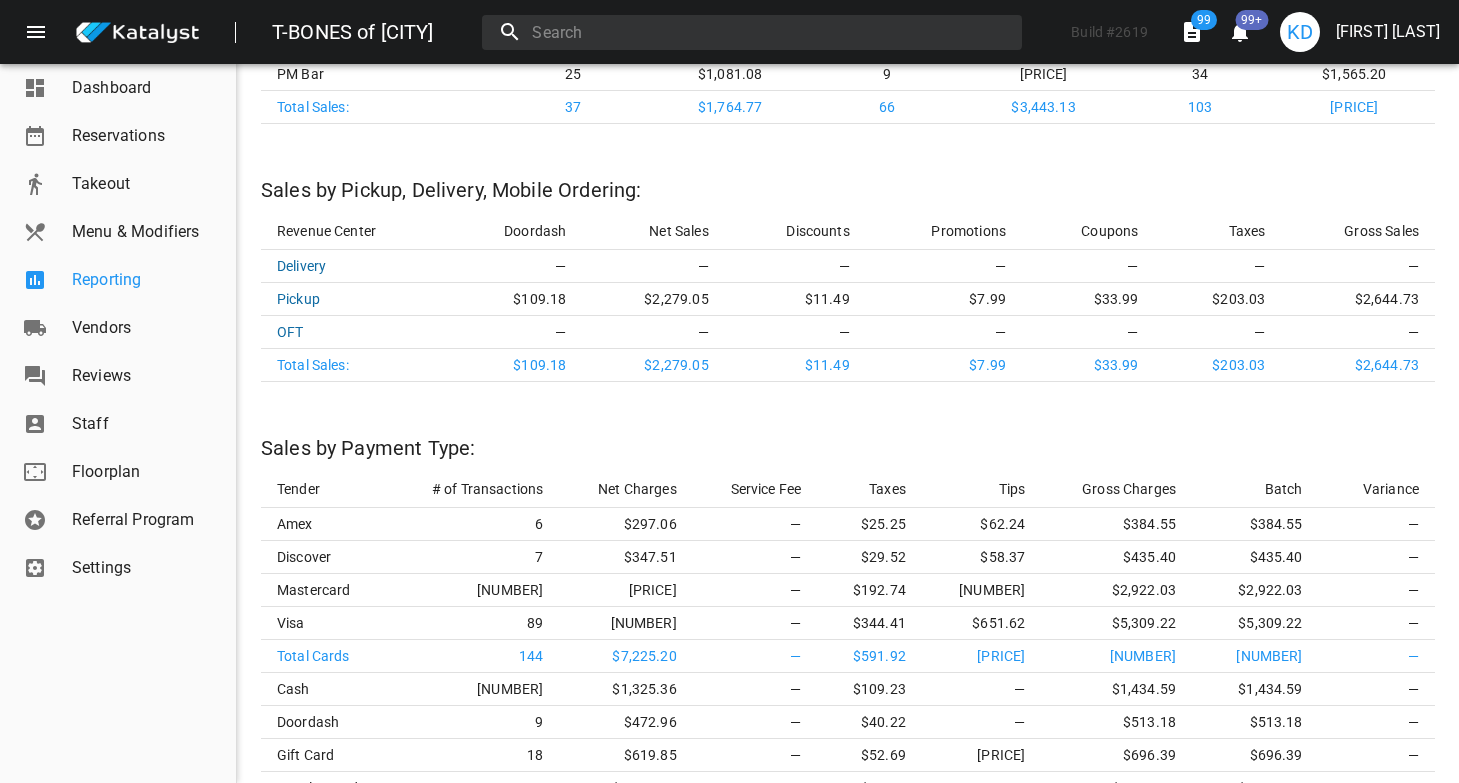 click on "Reporting" at bounding box center (146, 280) 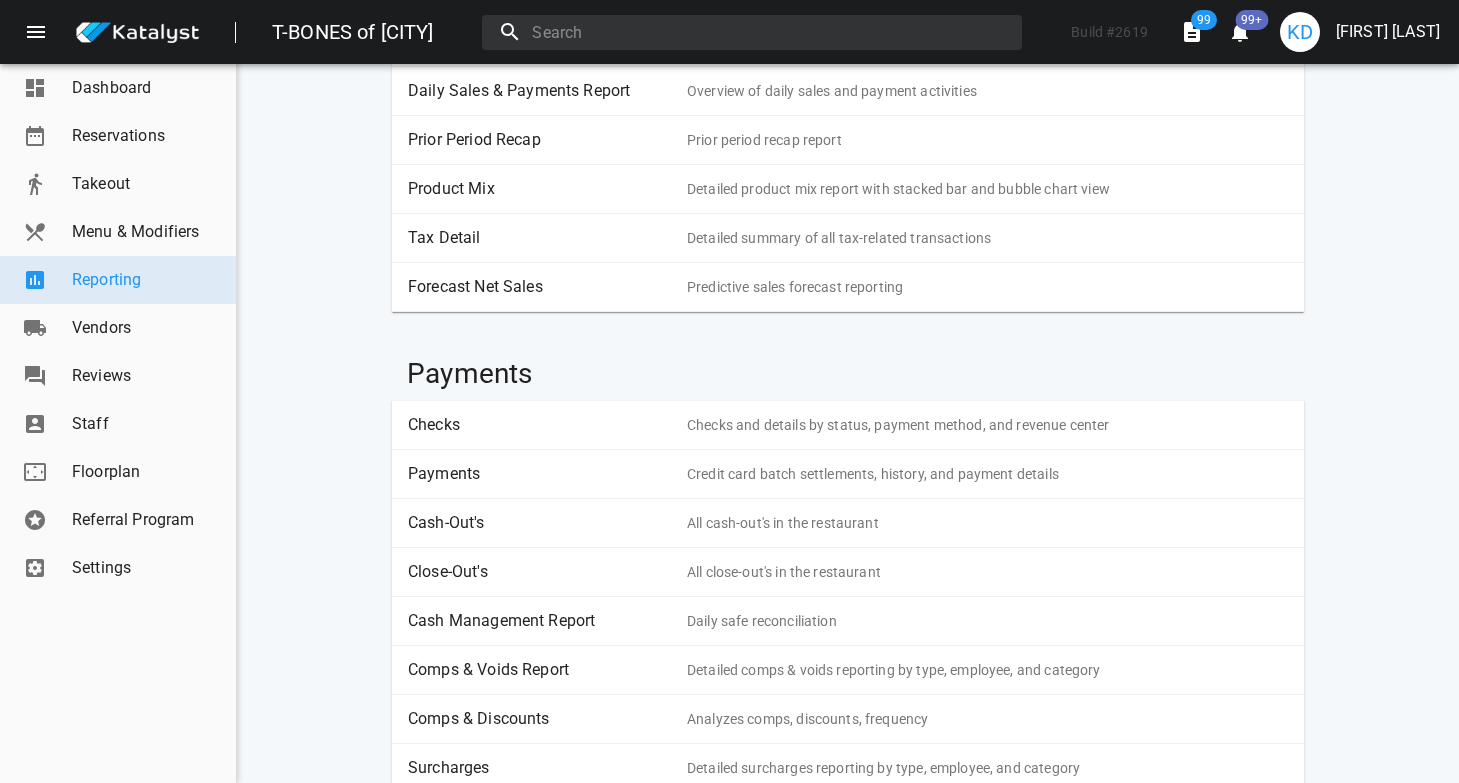 scroll, scrollTop: 0, scrollLeft: 0, axis: both 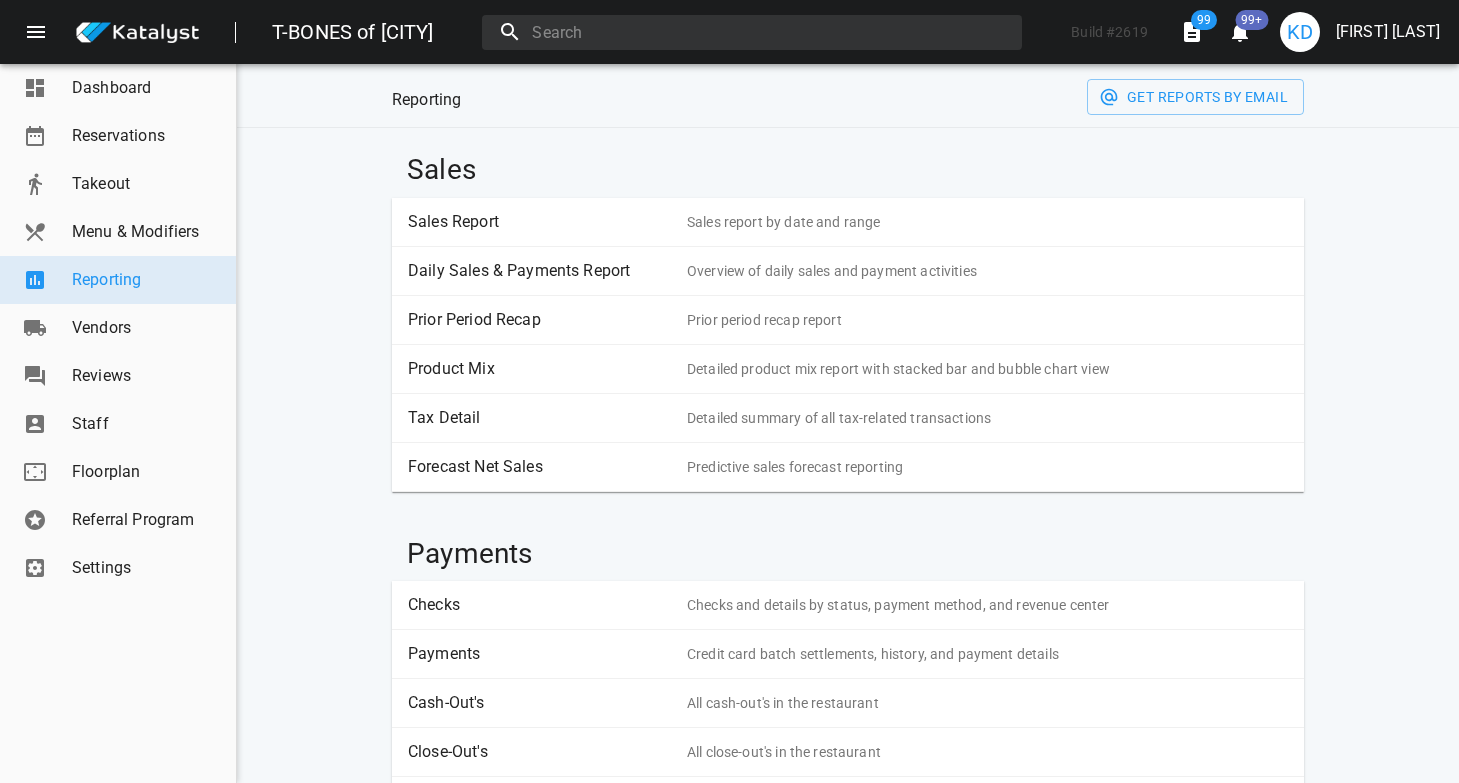 click on "Sales Report" at bounding box center [540, 222] 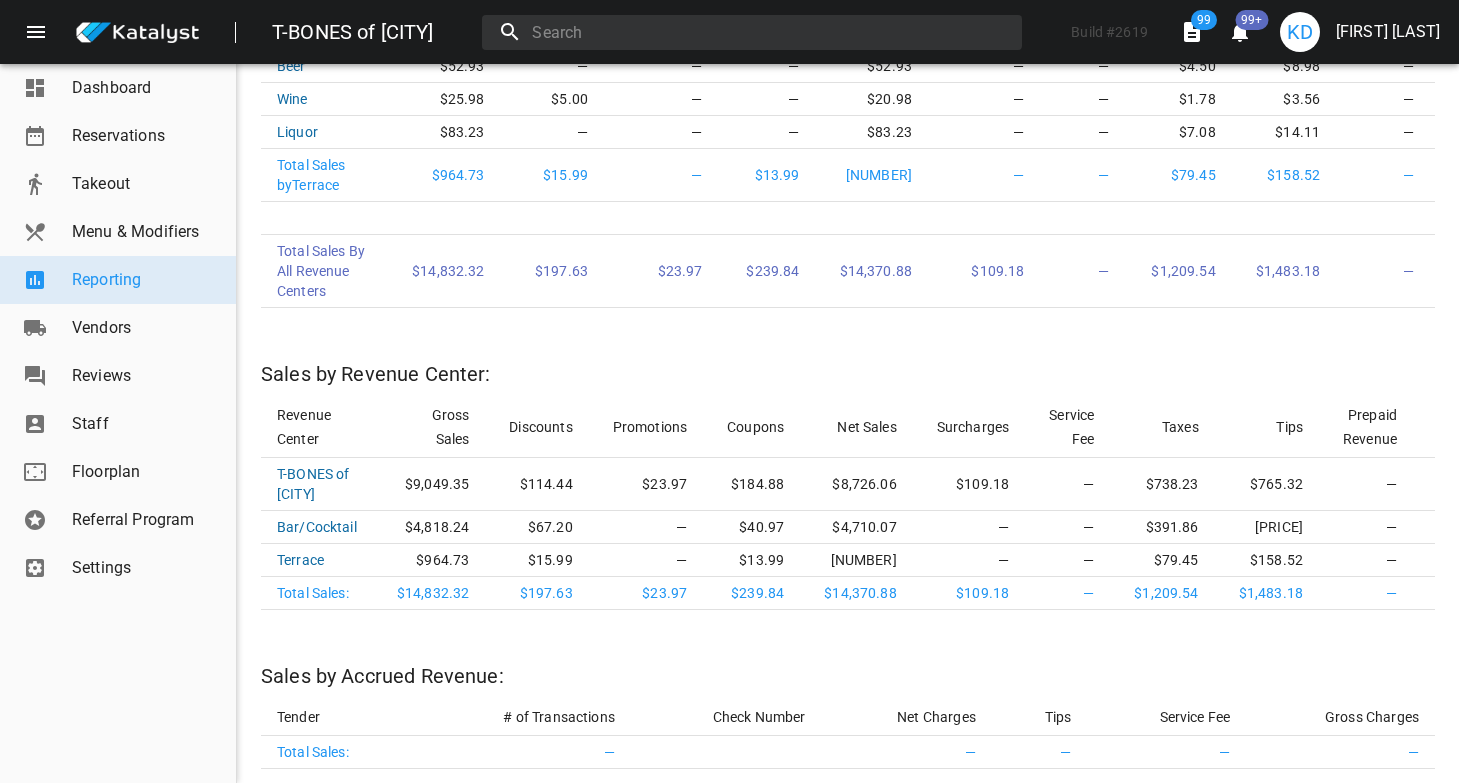 scroll, scrollTop: 1486, scrollLeft: 0, axis: vertical 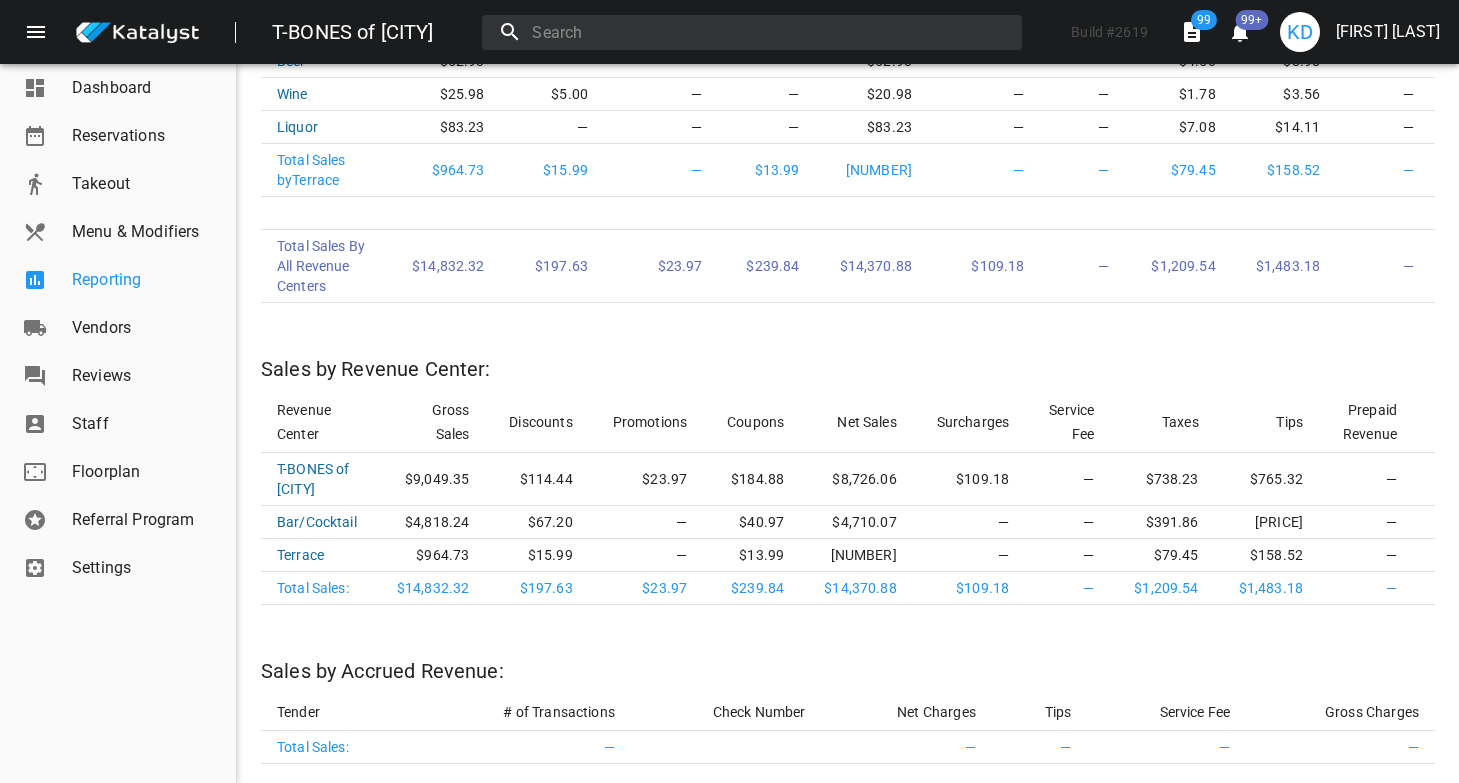 click on "Reporting" at bounding box center [146, 280] 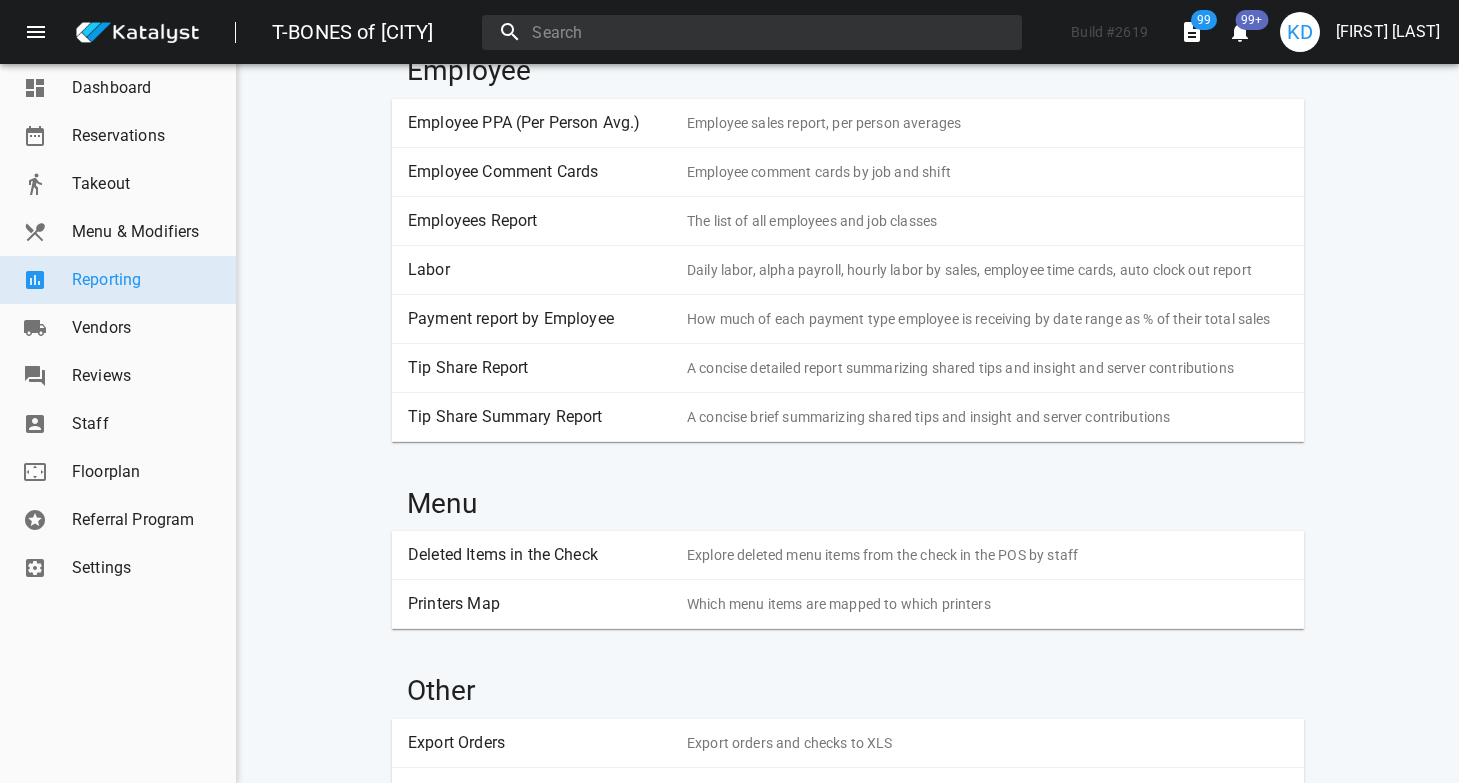 scroll, scrollTop: 0, scrollLeft: 0, axis: both 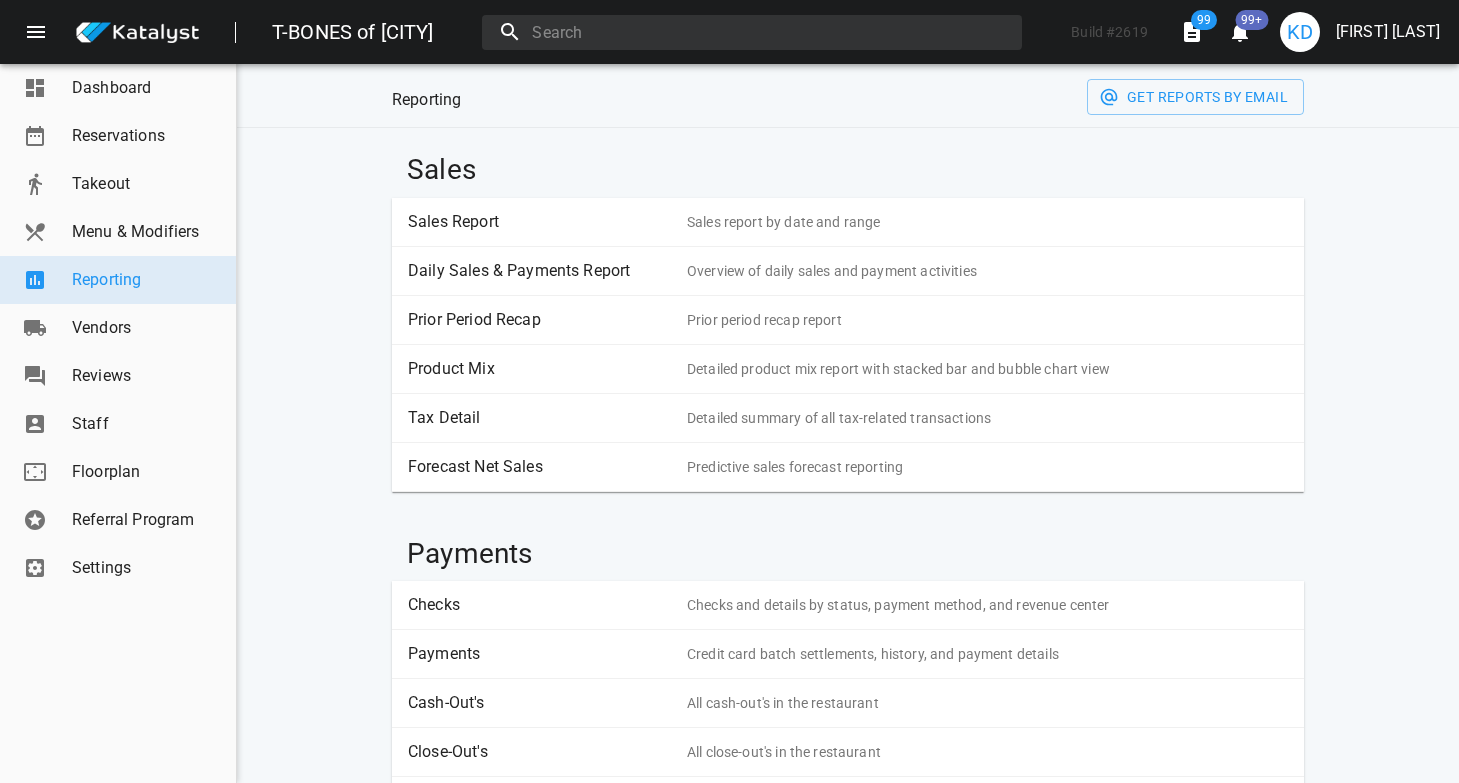 click on "Sales Report" at bounding box center (540, 222) 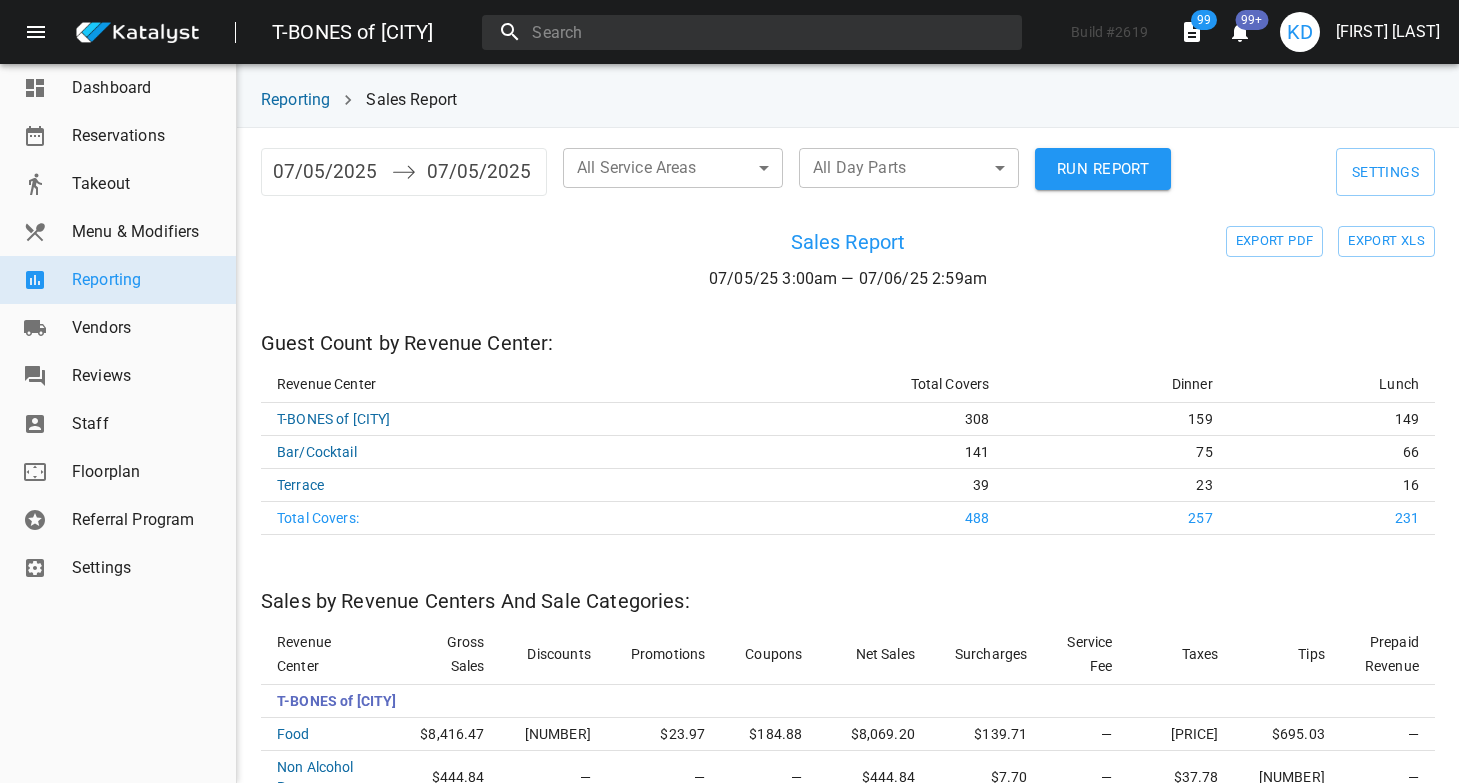 click on "RUN REPORT" at bounding box center (1103, 169) 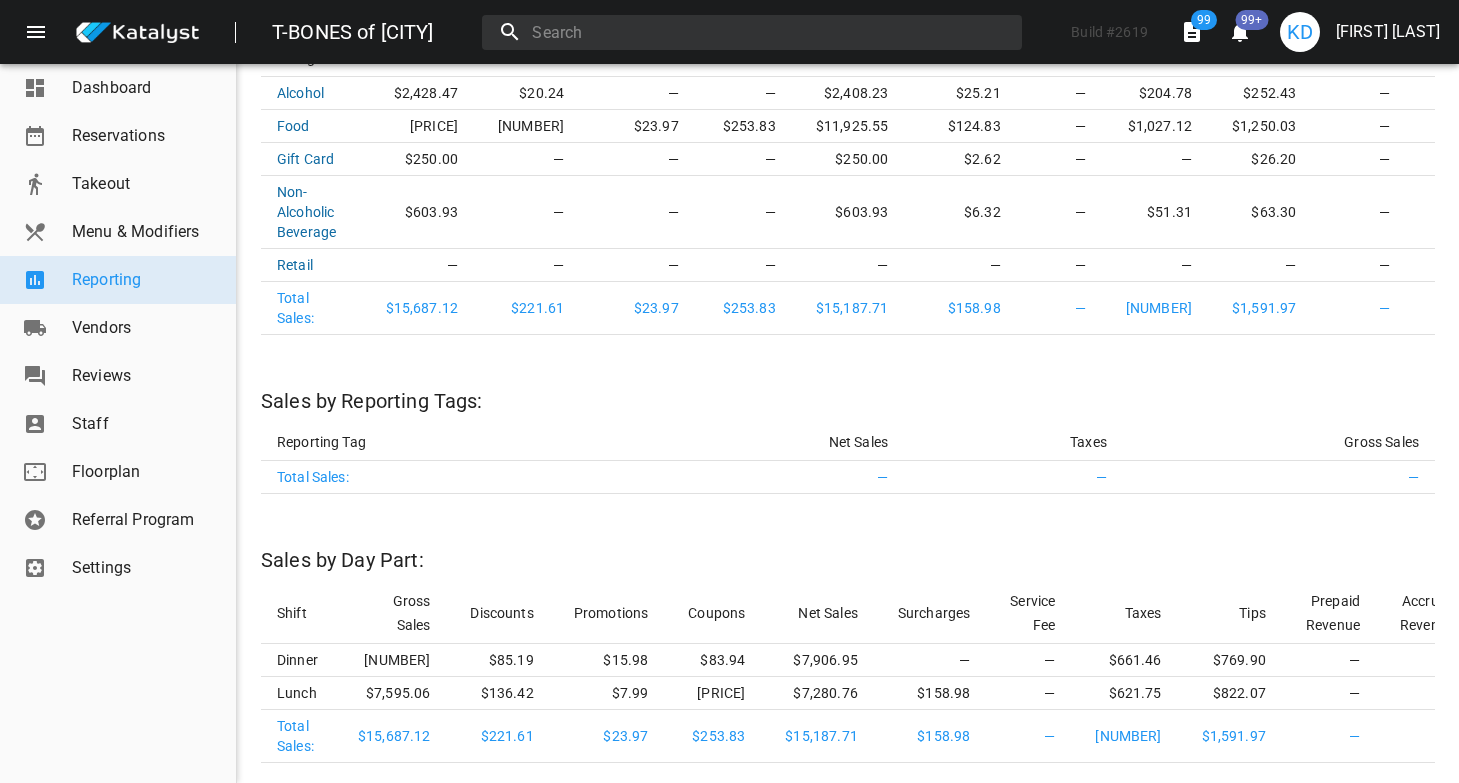 scroll, scrollTop: 2783, scrollLeft: 0, axis: vertical 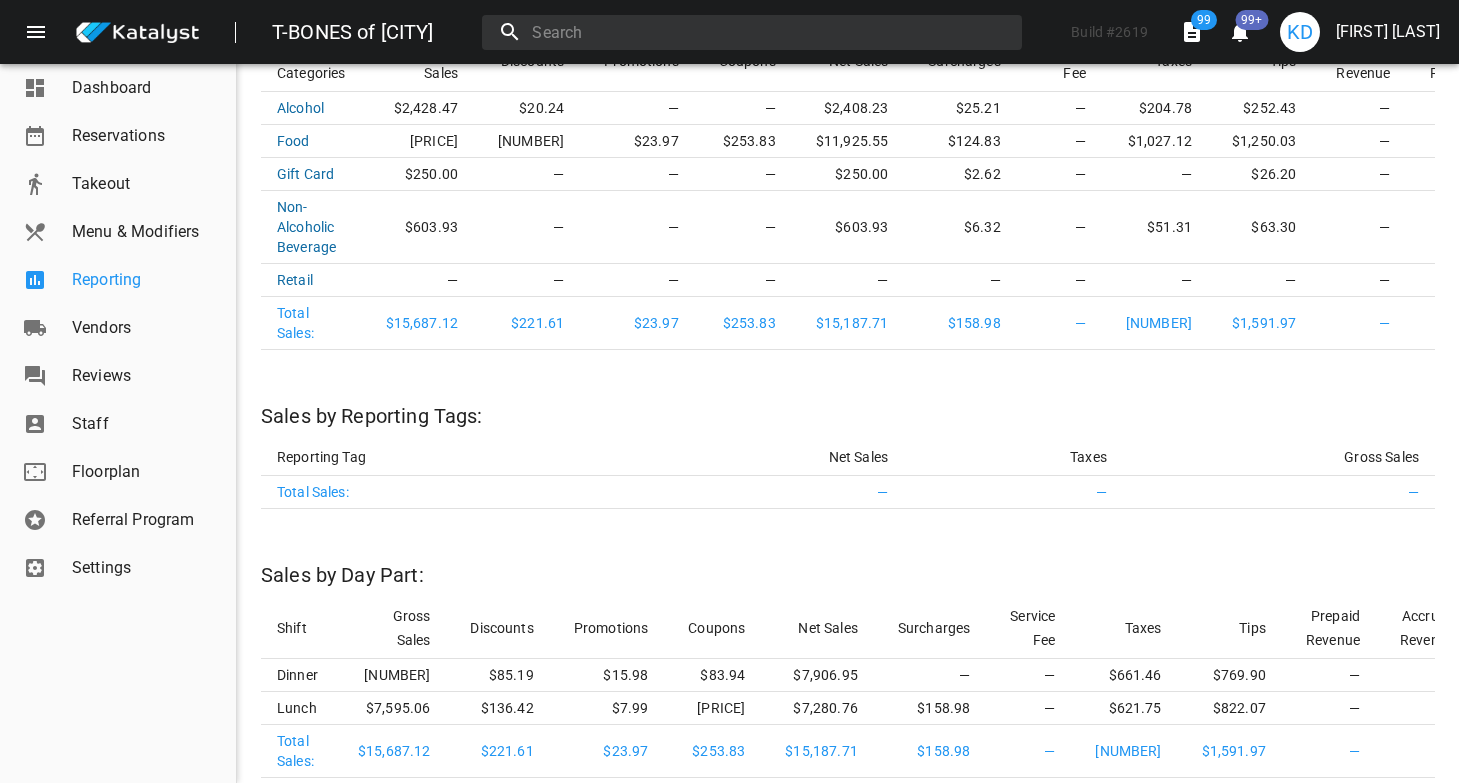 click on "Reporting" at bounding box center [146, 280] 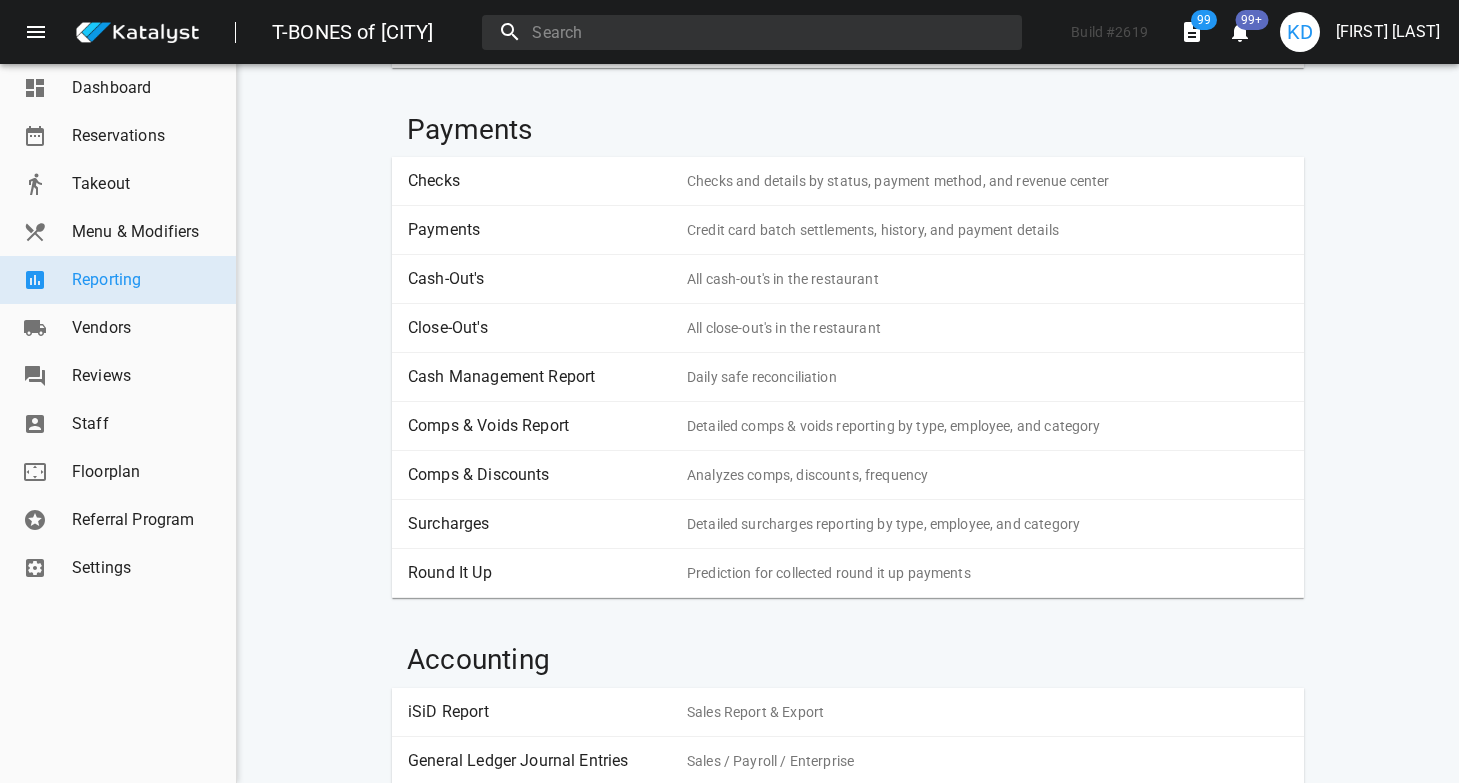 scroll, scrollTop: 399, scrollLeft: 0, axis: vertical 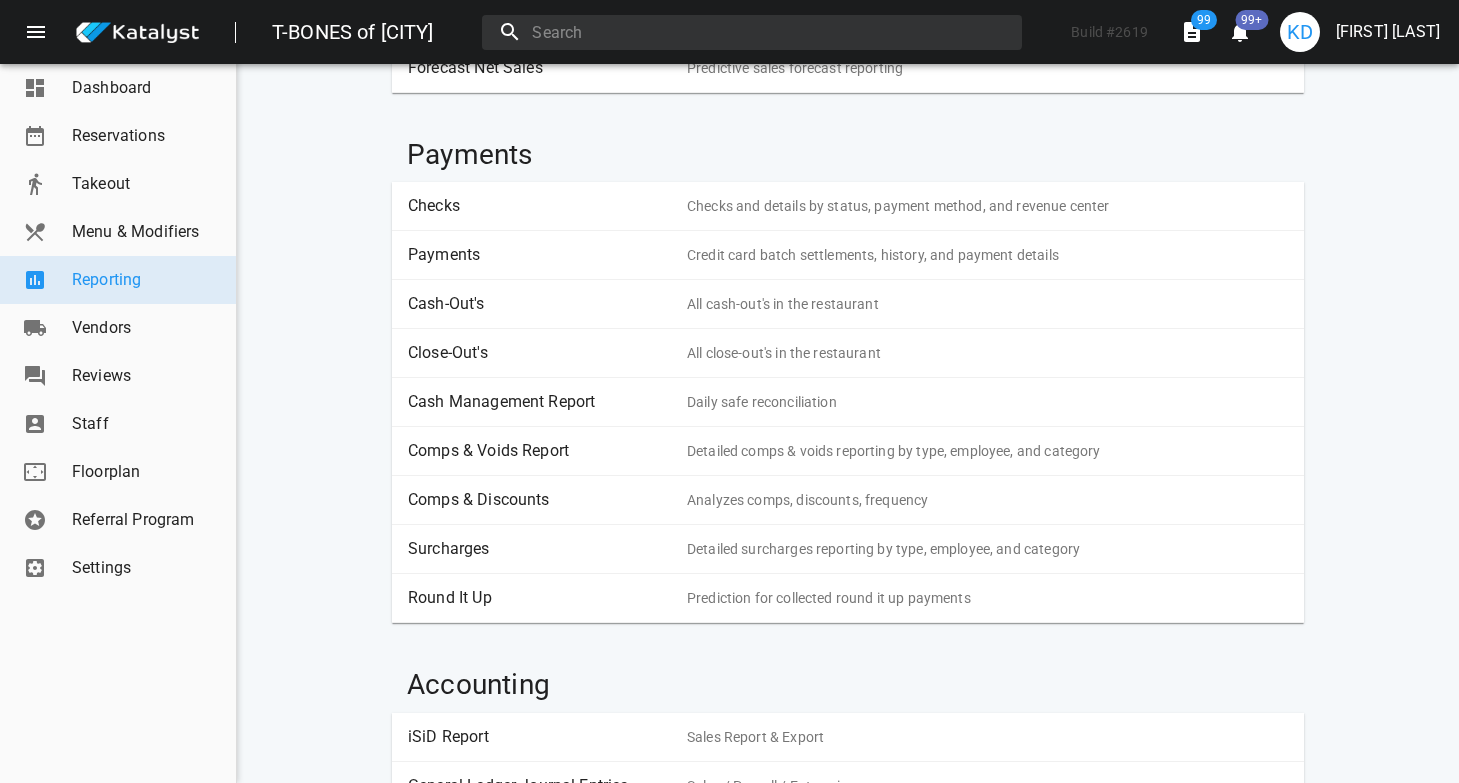 click on "Payments" at bounding box center [540, 255] 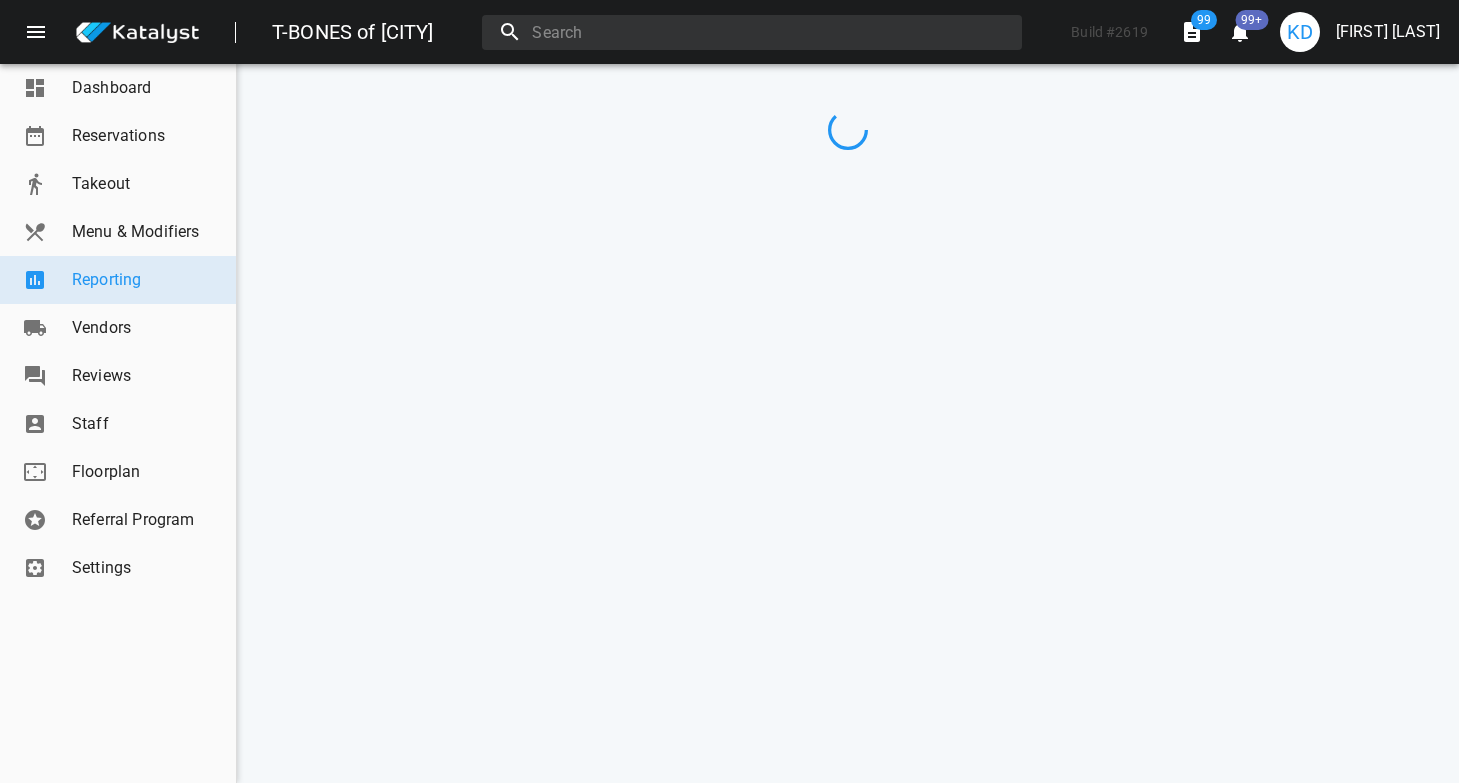 scroll, scrollTop: 0, scrollLeft: 0, axis: both 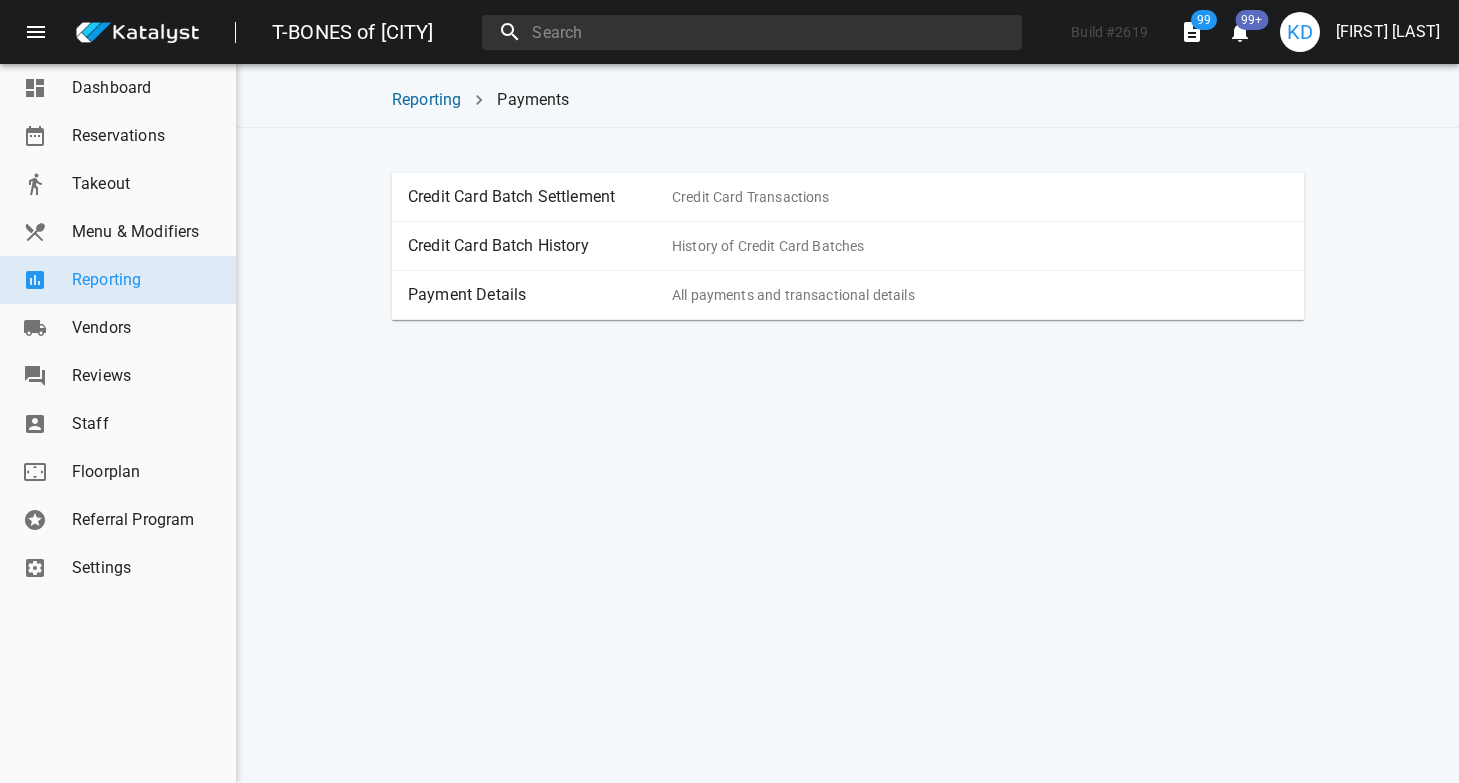 click on "Payment Details All payments and transactional details" at bounding box center (848, 295) 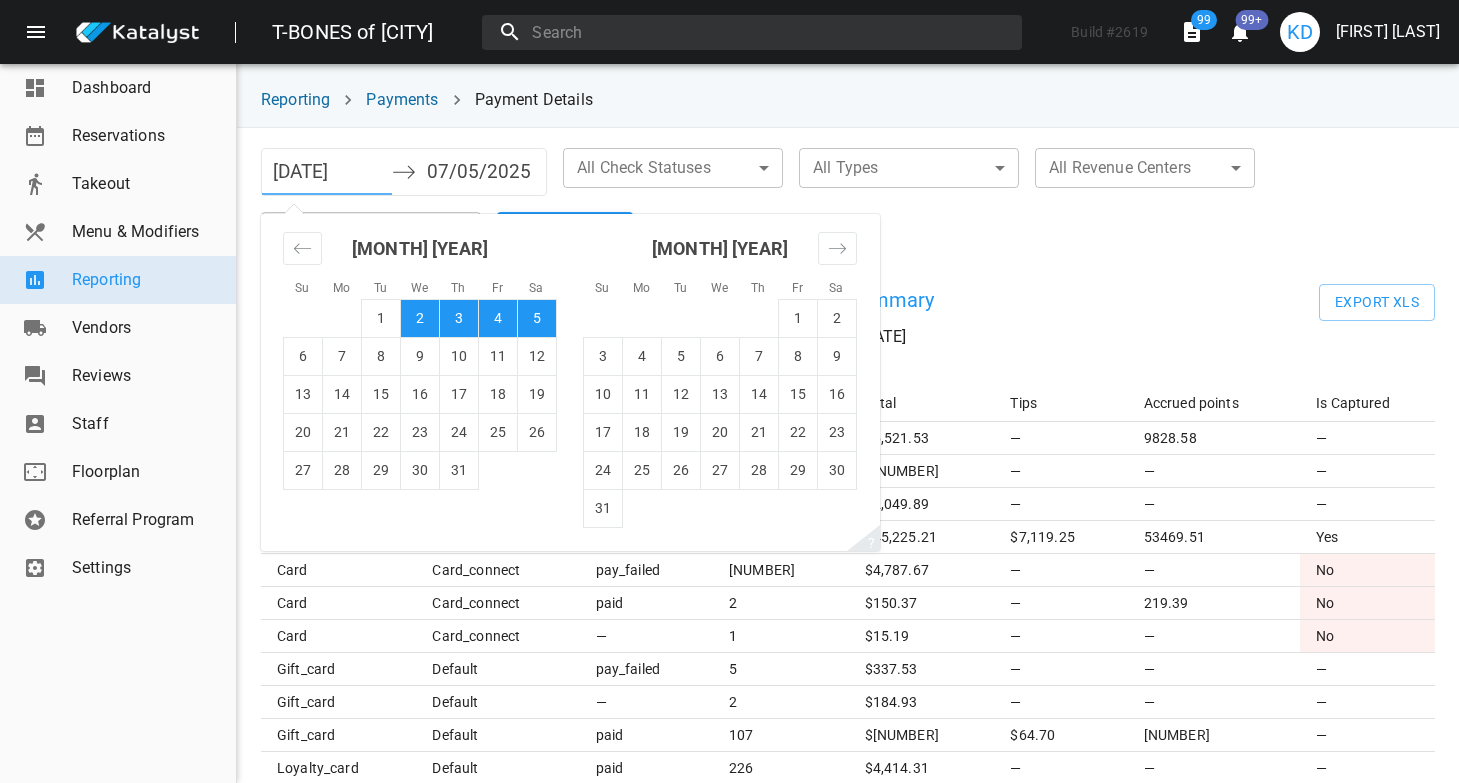 click on "[DATE]" at bounding box center [327, 172] 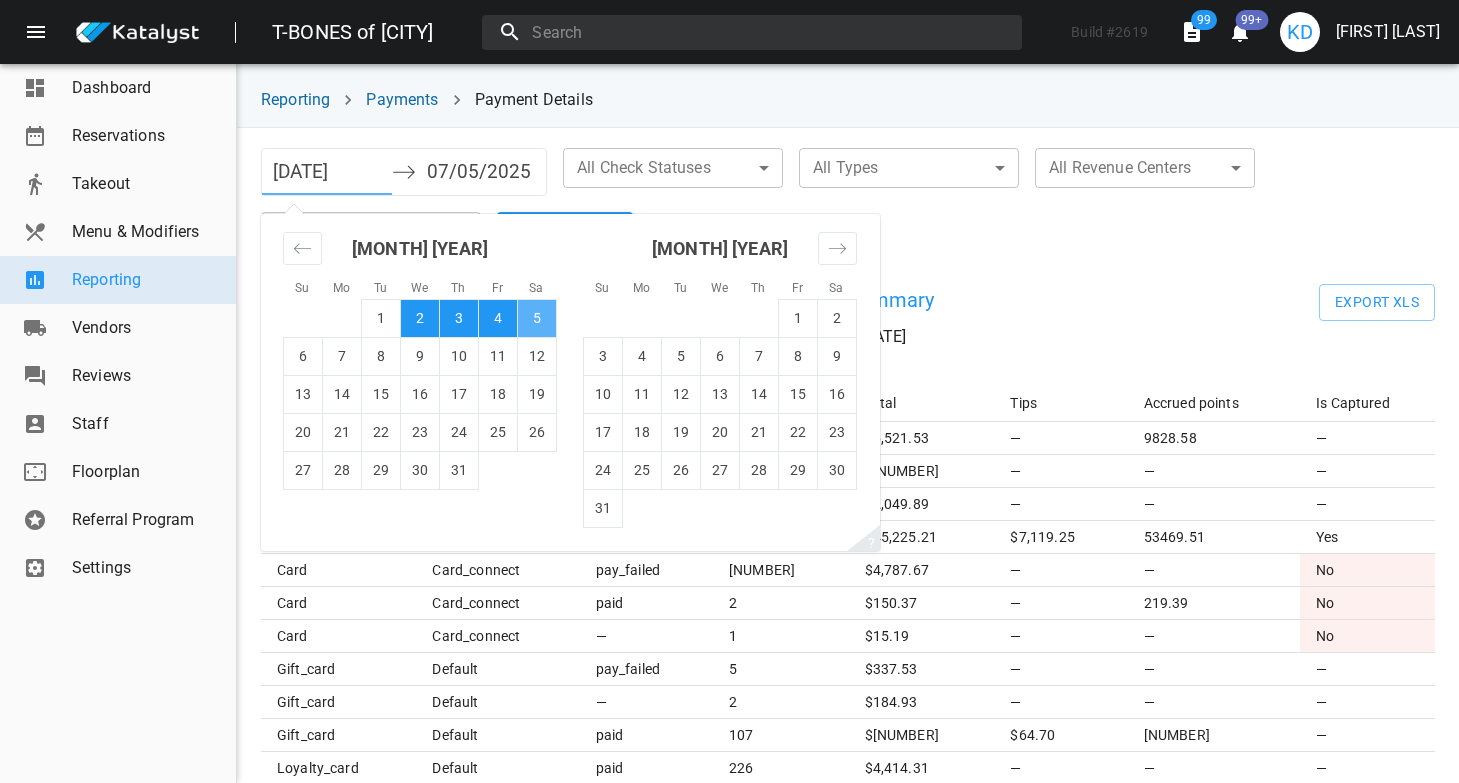 click on "5" at bounding box center (537, 318) 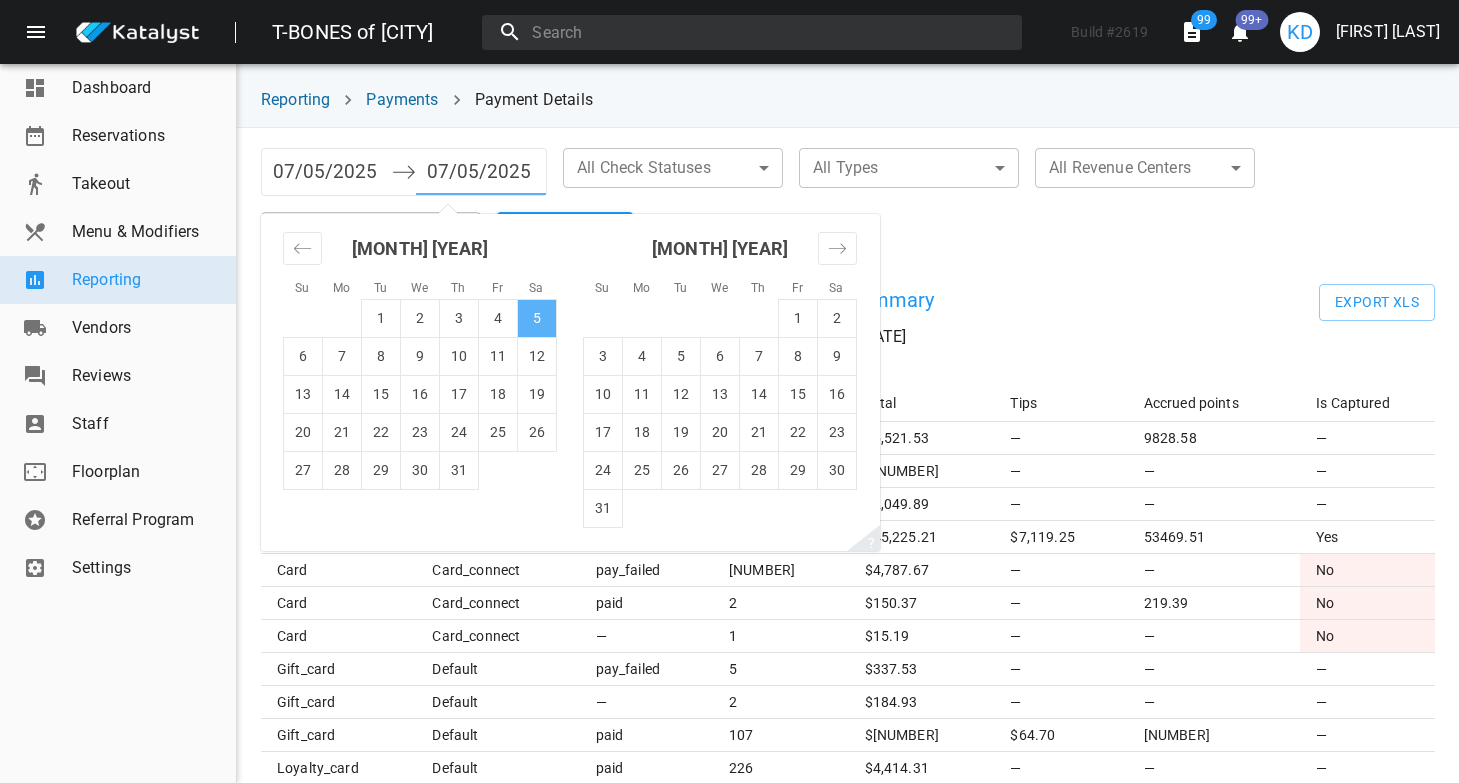 click on "5" at bounding box center [537, 318] 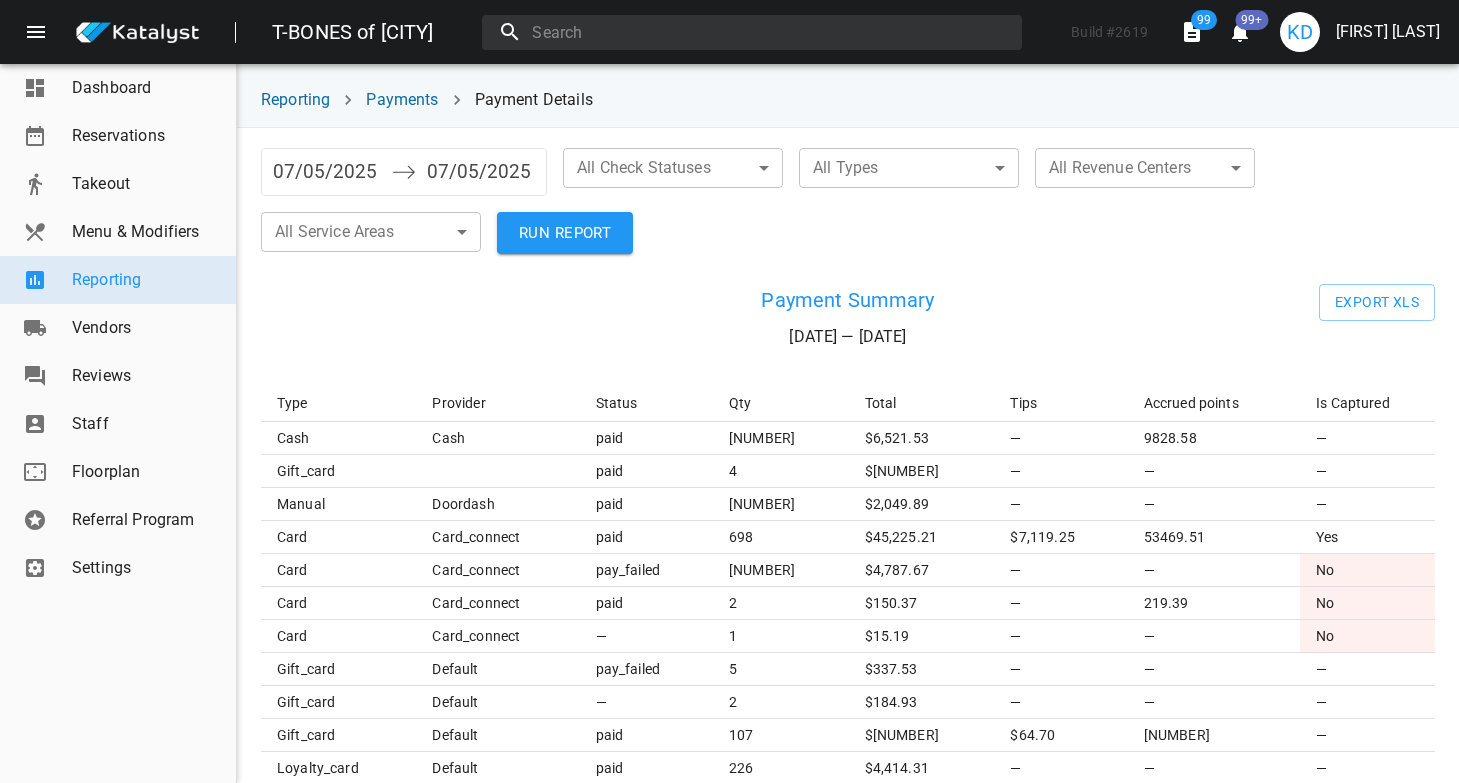 click on "RUN REPORT" at bounding box center [565, 233] 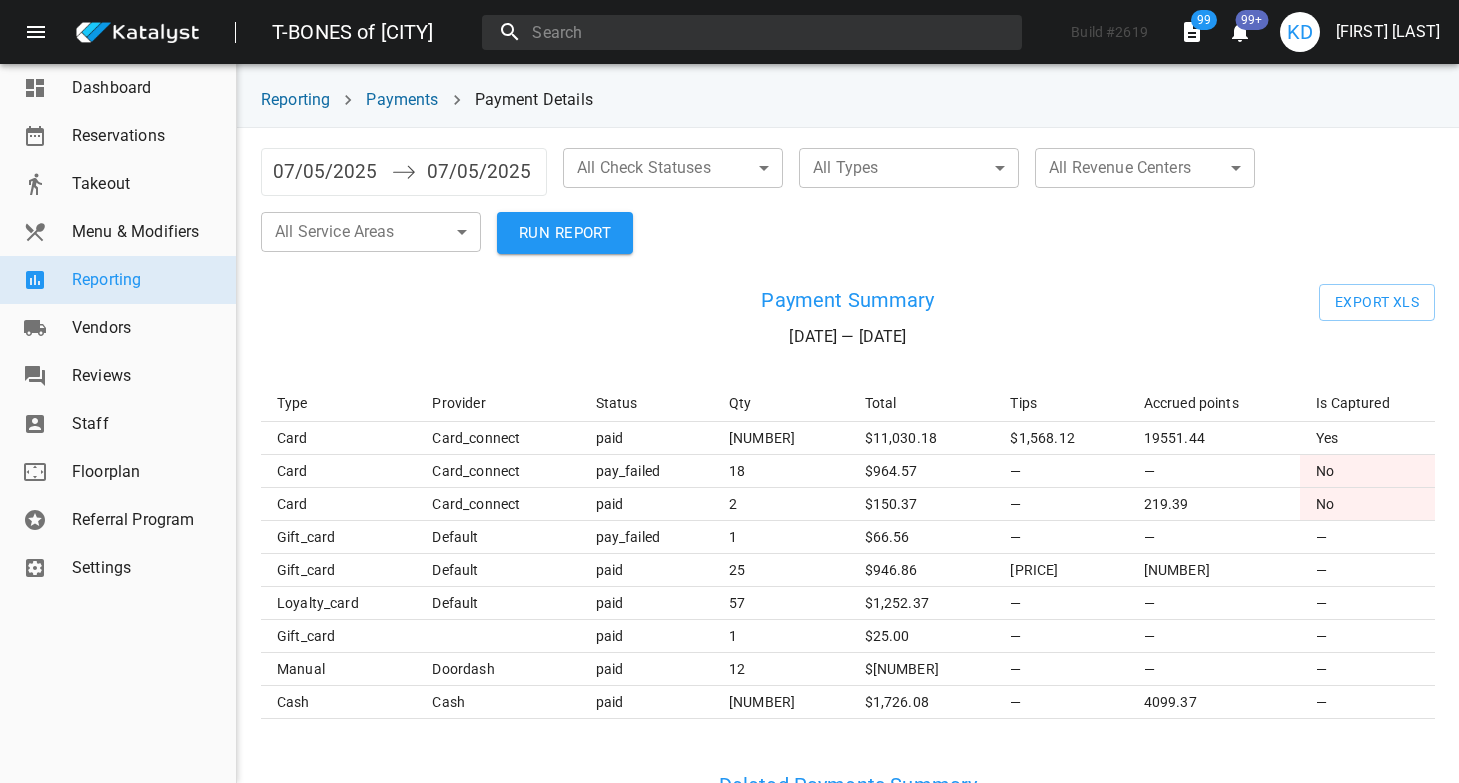 click on "[BRAND] of Derry Build # [NUMBER] [NUMBER]+ KD [FIRST] [LAST] Dashboard Reservations Takeout Menu & Modifiers Reporting Vendors Reviews Staff Floorplan Referral Program Settings Reporting Payments Payment Details [MM]/[DD]/[YY] Navigate forward to interact with the calendar and select a date. Press the question mark key to get the keyboard shortcuts for changing dates. [MM]/[DD]/[YY] Navigate backward to interact with the calendar and select a date. Press the question mark key to get the keyboard shortcuts for changing dates. All Check Statuses ​​ All Types ​​ All Revenue Centers ​​ All Service Areas ​​ RUN REPORT   Payment Summary [MM]/[DD]/[YY] — [MM]/[DD]/[YY] Export XLS Type Provider Status Qty Total Tips Accrued points Is Captured card card_connect paid [NUMBER] $ [NUMBER], [NUMBER] $[NUMBER] [NUMBER] Yes card card_connect pay_failed [NUMBER] $ [NUMBER] — — No card card_connect paid [NUMBER] $ [NUMBER] — [NUMBER] No gift_card default pay_failed [NUMBER] $ [NUMBER] — — — gift_card default paid [NUMBER] $ [NUMBER] $[NUMBER] [NUMBER] — loyalty_card [NUMBER]" at bounding box center [729, 391] 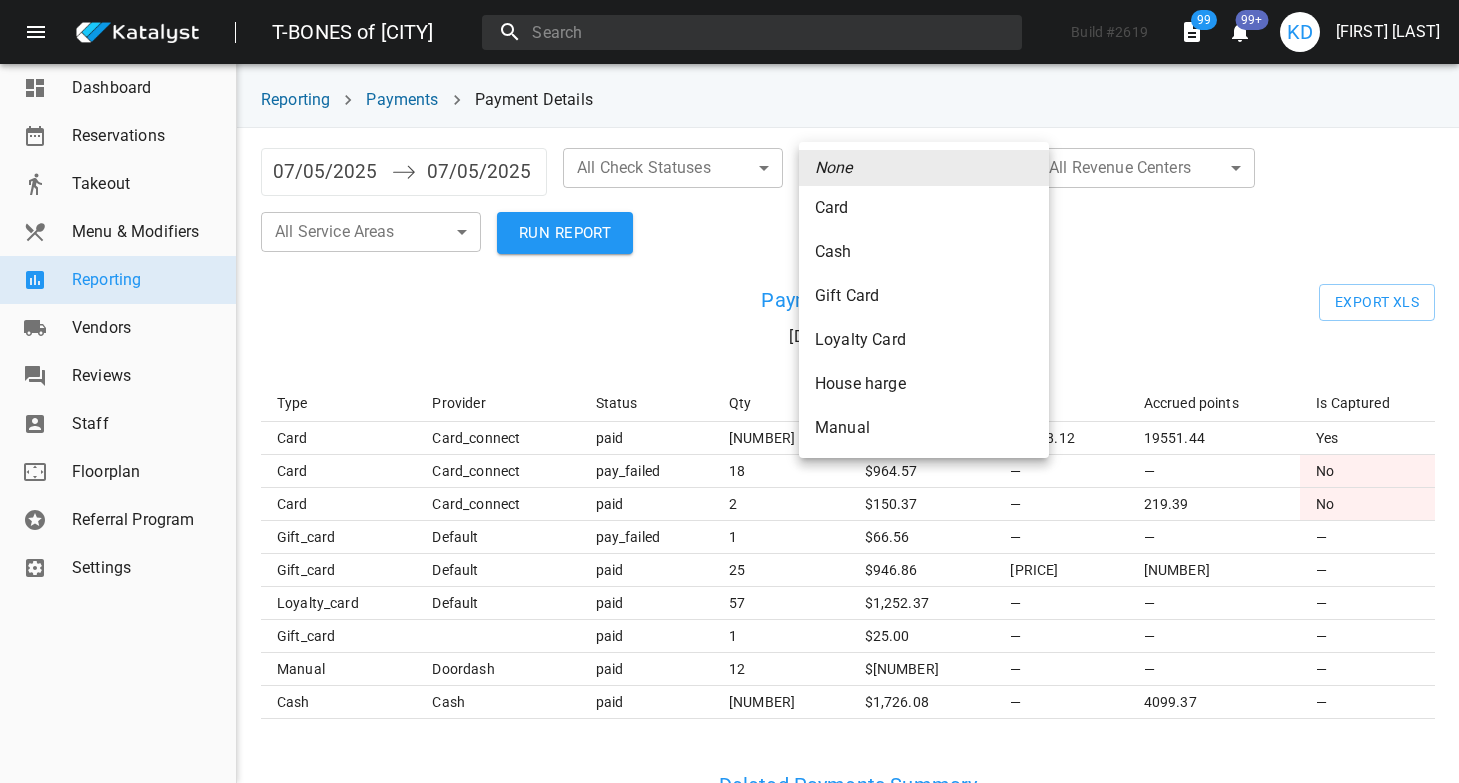 click on "Gift Card" at bounding box center [924, 208] 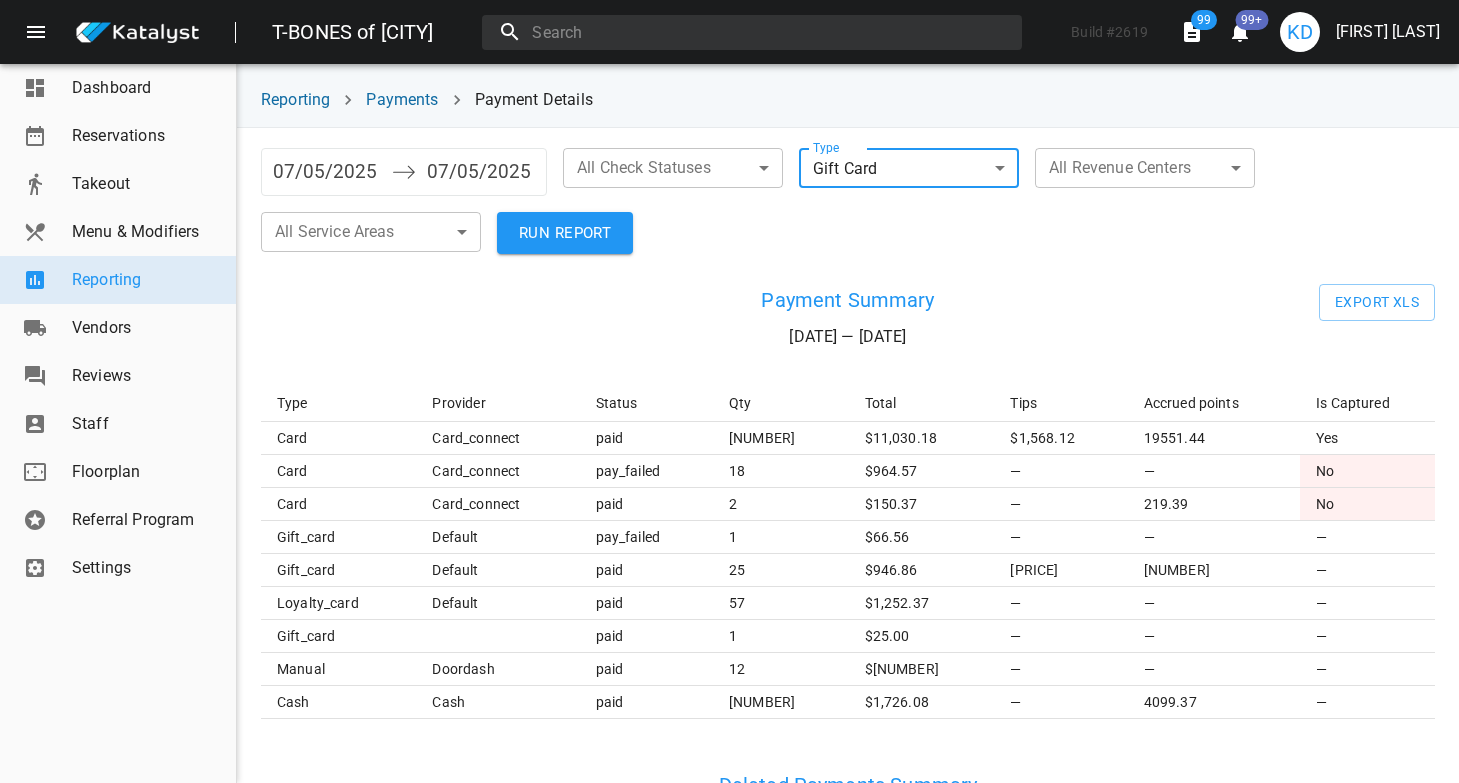 click on "RUN REPORT" at bounding box center (565, 233) 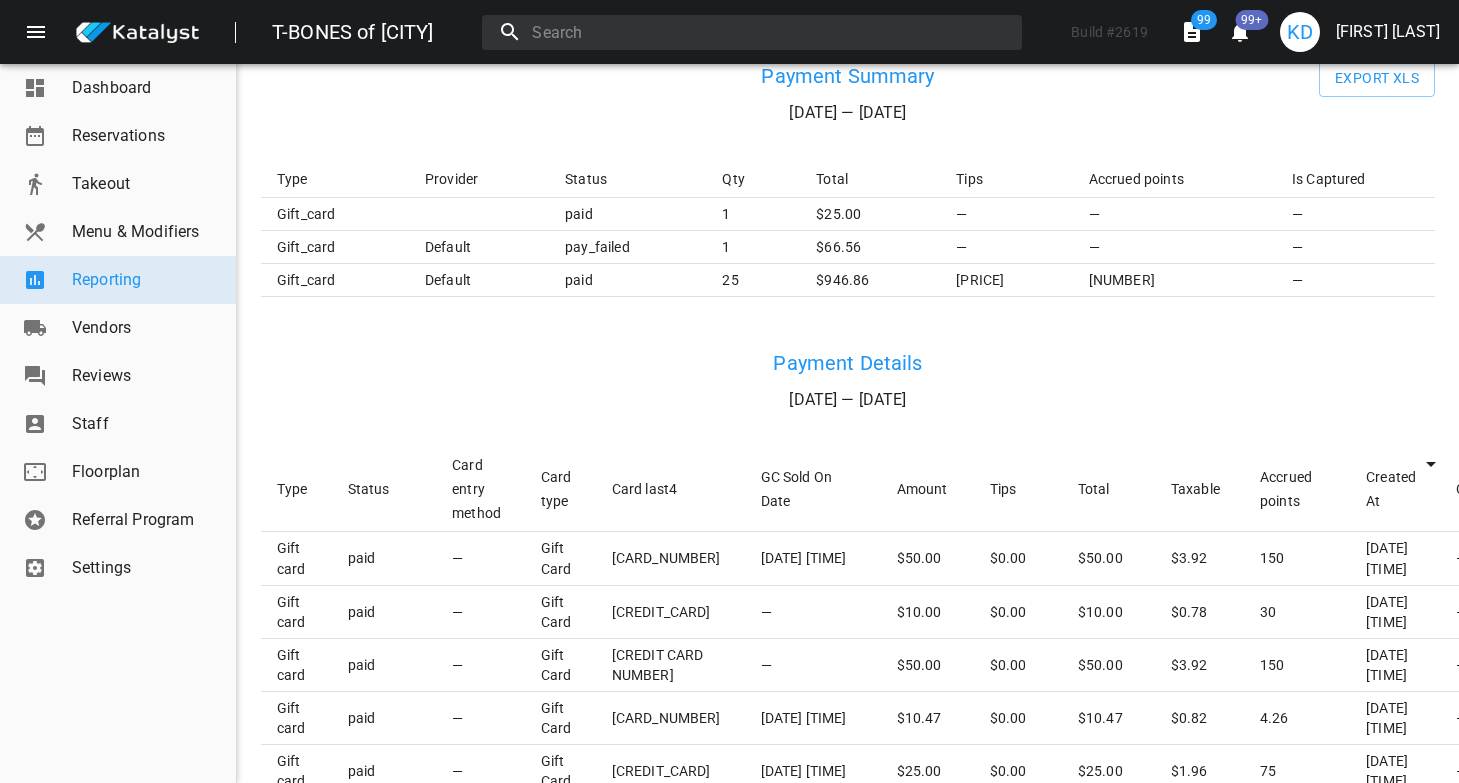 scroll, scrollTop: 251, scrollLeft: 0, axis: vertical 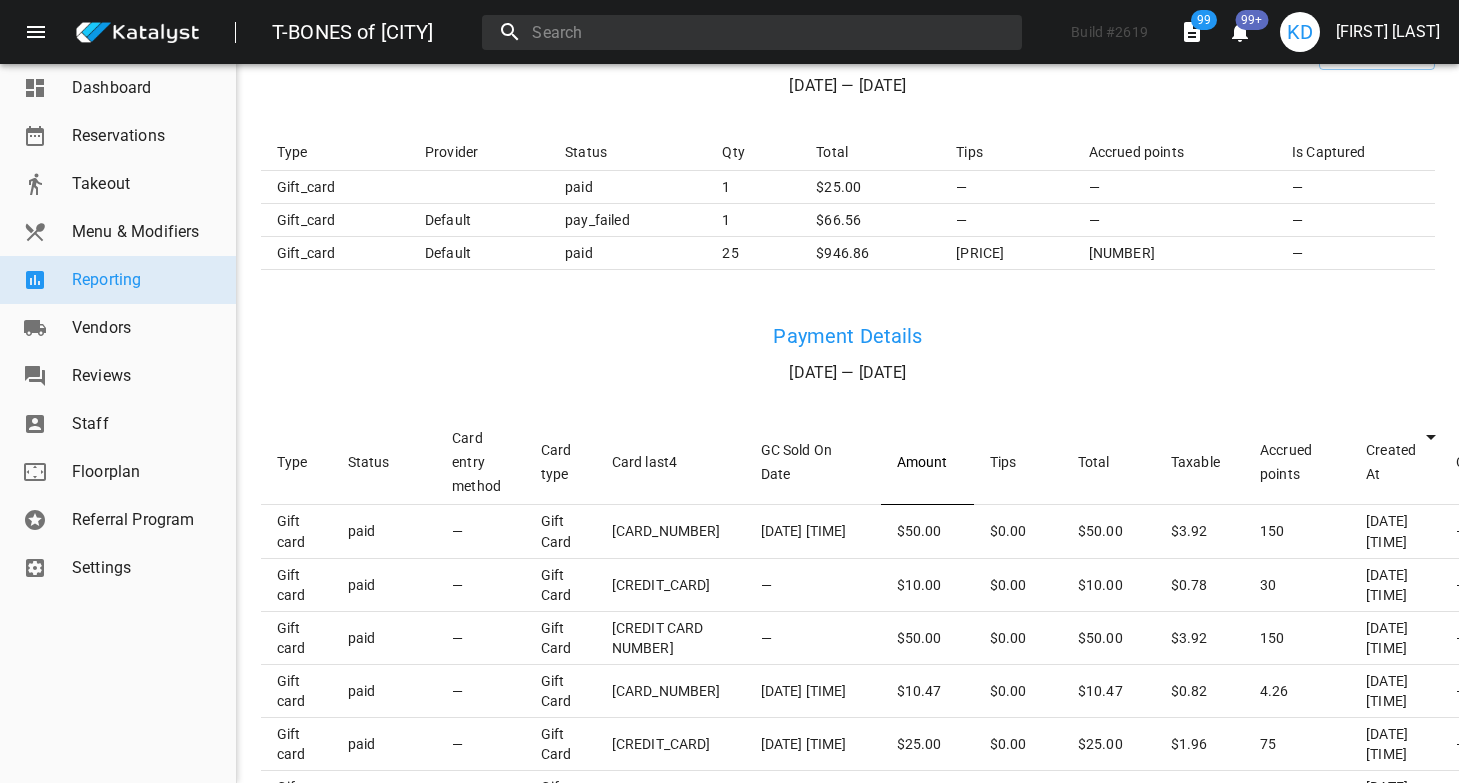 click on "Amount" at bounding box center (927, 462) 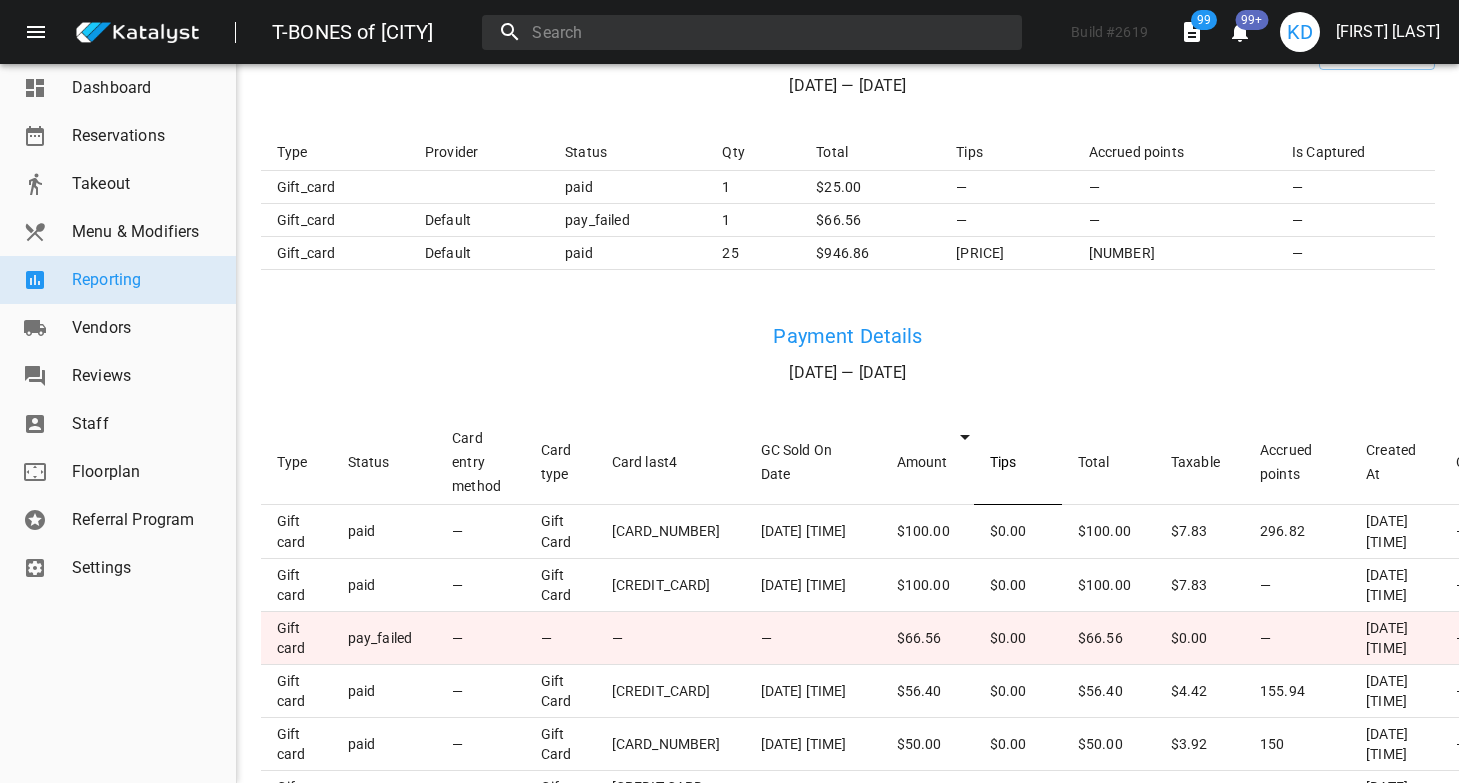 click on "Tips" at bounding box center [1018, 462] 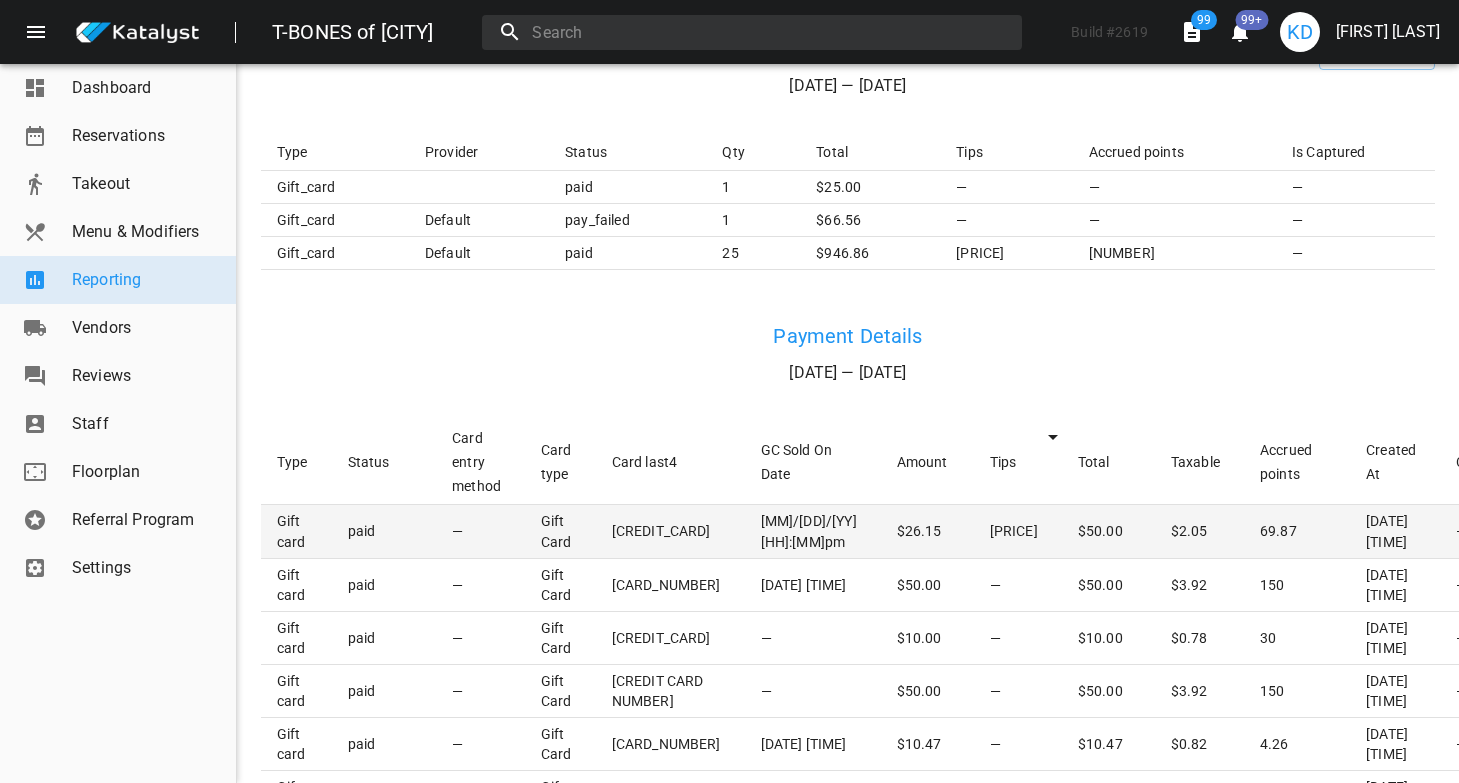 scroll, scrollTop: 0, scrollLeft: 0, axis: both 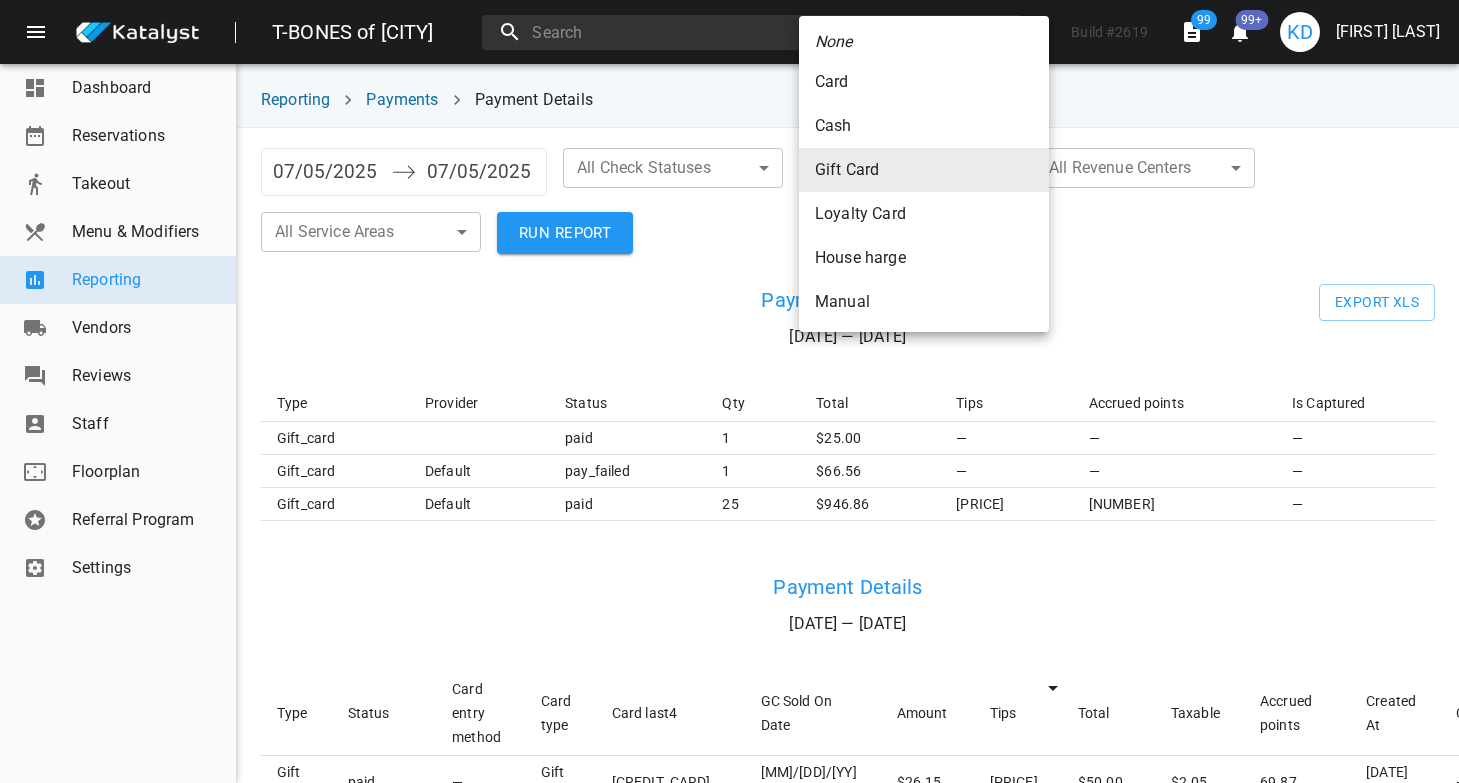 click on "T-BONES of Derry Build # [NUMBER] [NUMBER] [NUMBER]+ KD [FIRST] [LAST] Dashboard Reservations Takeout Menu & Modifiers Reporting Vendors Reviews Staff Floorplan Referral Program Settings Reporting Payments Payment Details [DATE] Navigate forward to interact with the calendar and select a date. Press the question mark key to get the keyboard shortcuts for changing dates. [DATE] Navigate backward to interact with the calendar and select a date. Press the question mark key to get the keyboard shortcuts for changing dates. All Check Statuses &nbsp; &nbsp; Type Gift Card gift_card &nbsp; All Revenue Centers &nbsp; &nbsp; All Service Areas &nbsp; &nbsp; RUN REPORT &nbsp; Payment Summary [DATE] — [DATE] Export XLS Type Provider Status Qty Total Tips Accrued points Is Captured gift_card paid 1 [PRICE] — — — gift_card default pay_failed 1 [PRICE] — — — gift_card default paid 25 [PRICE] [PRICE] [NUMBER] — &nbsp; Payment Details [DATE] — [DATE] &nbsp; Type &nbsp; Status &nbsp; Card entry method &nbsp; Card type &nbsp; Card last4 &nbsp; GC Sold On Date &nbsp; Amount &nbsp; Tips" at bounding box center (729, 391) 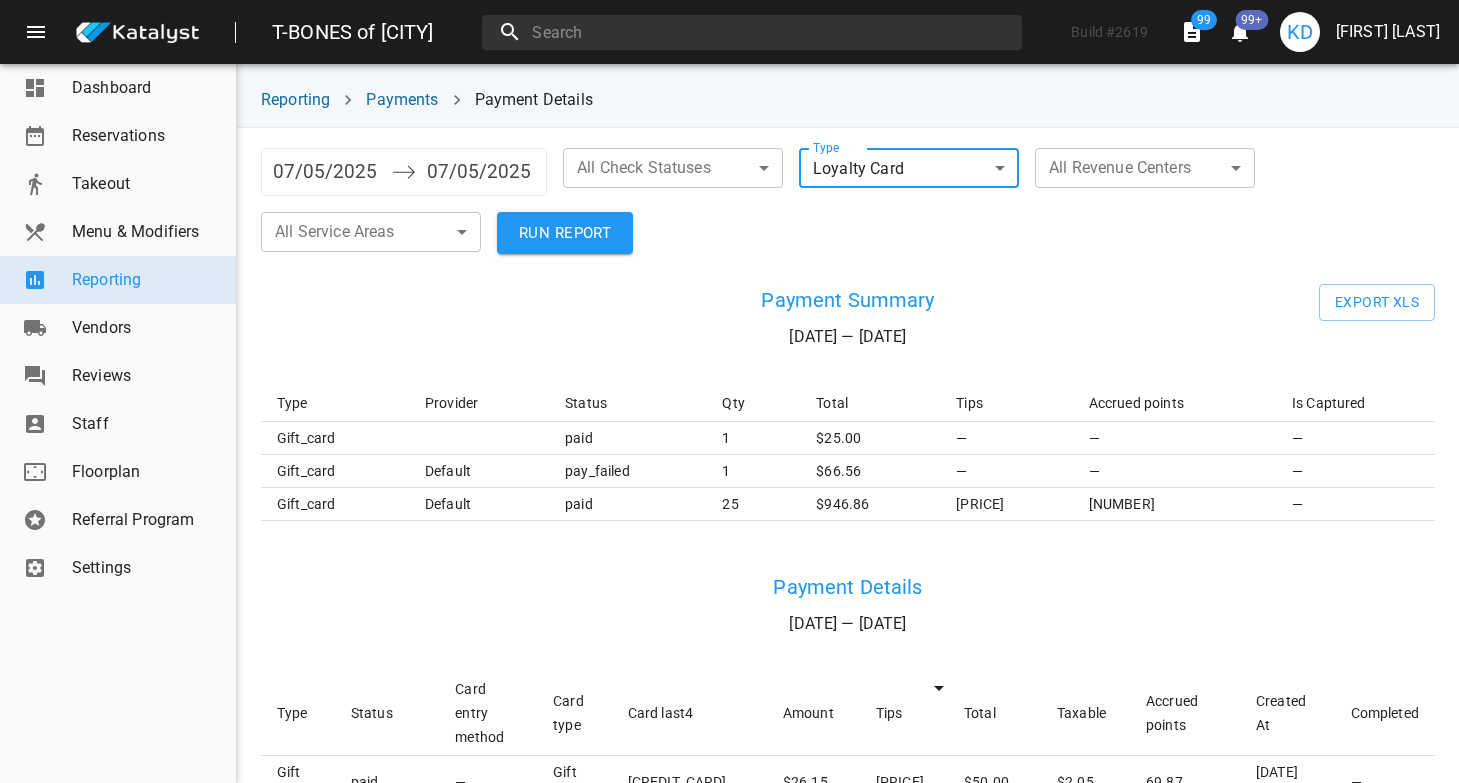 click on "RUN REPORT" at bounding box center [565, 233] 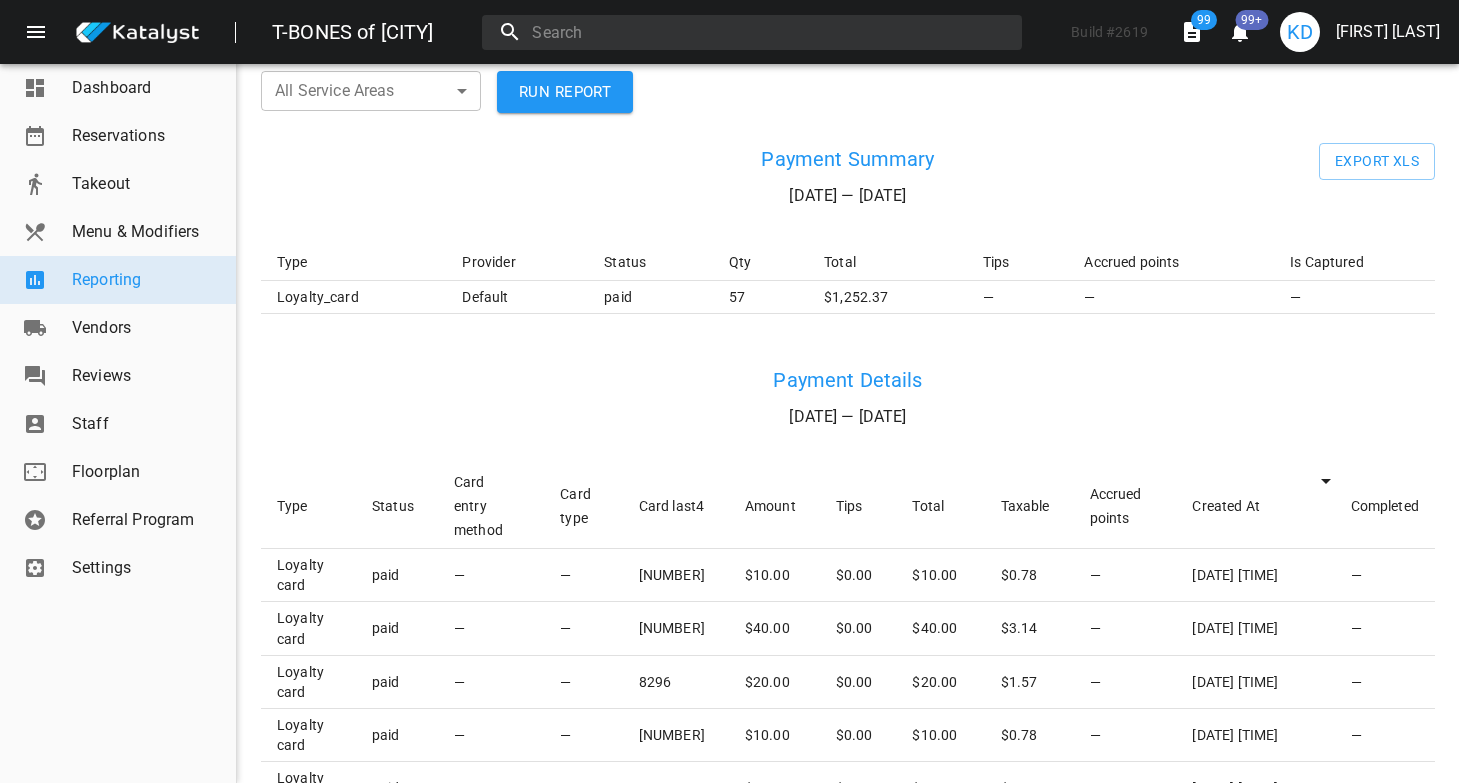 scroll, scrollTop: 272, scrollLeft: 0, axis: vertical 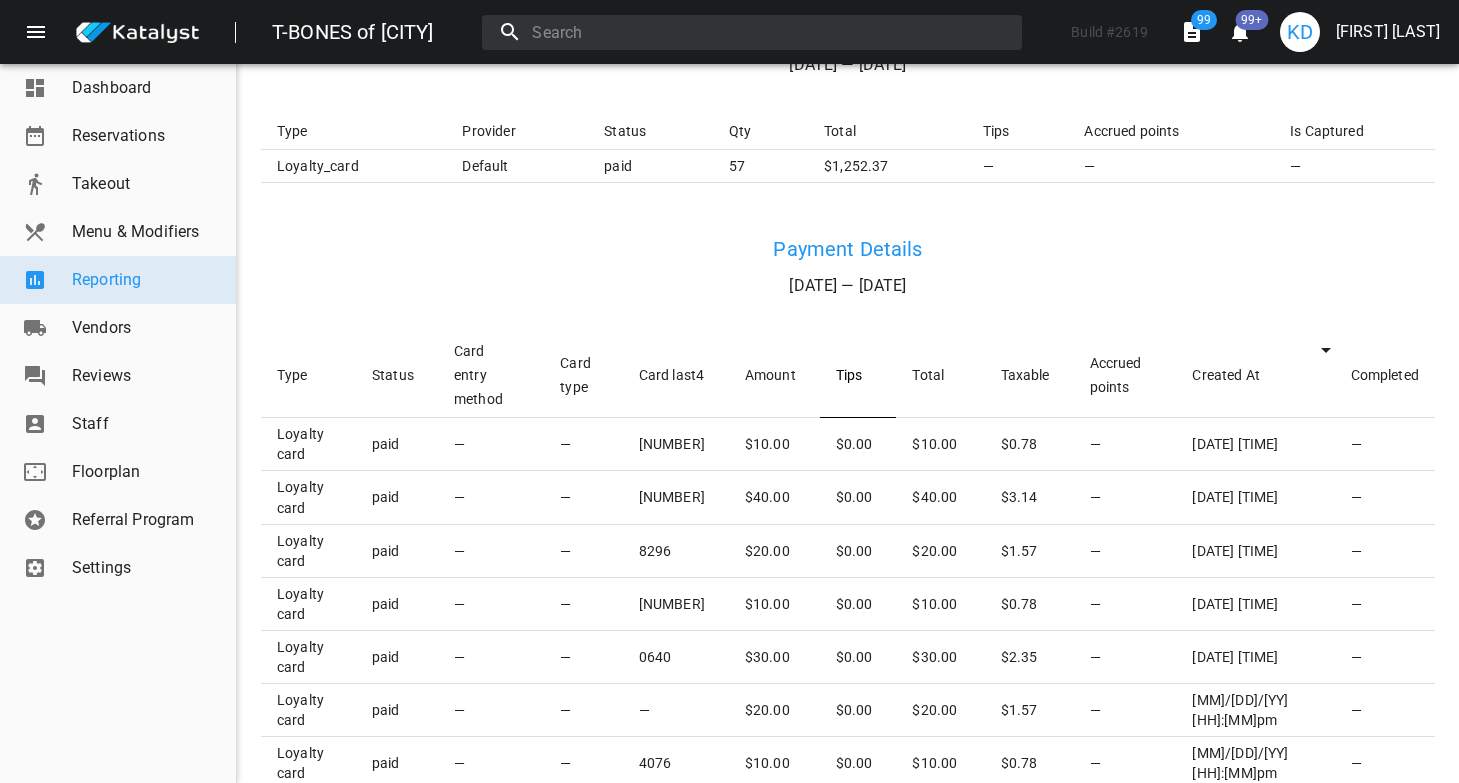 click on "Tips" at bounding box center (858, 375) 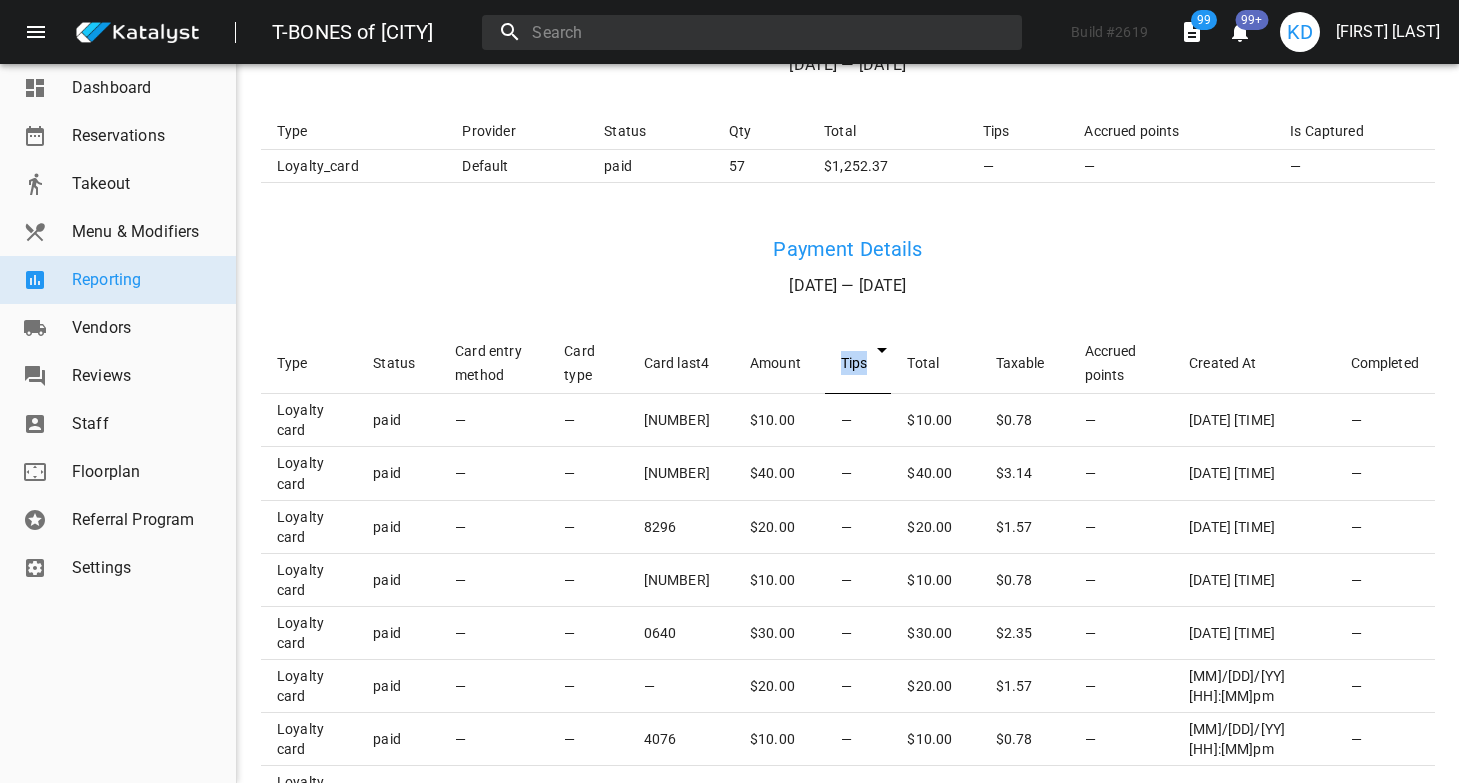 click on "Tips" at bounding box center (858, 363) 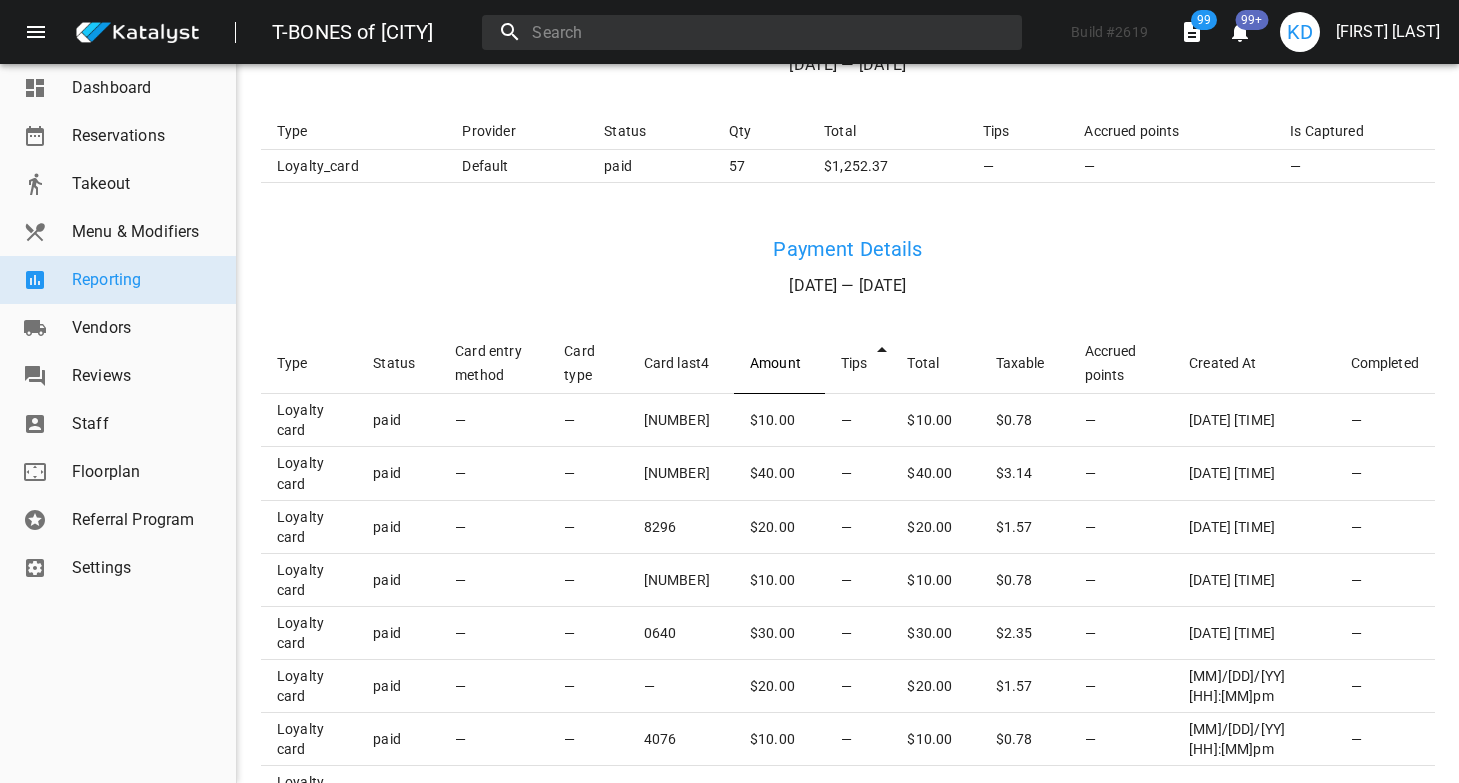 click on "Amount" at bounding box center [779, 363] 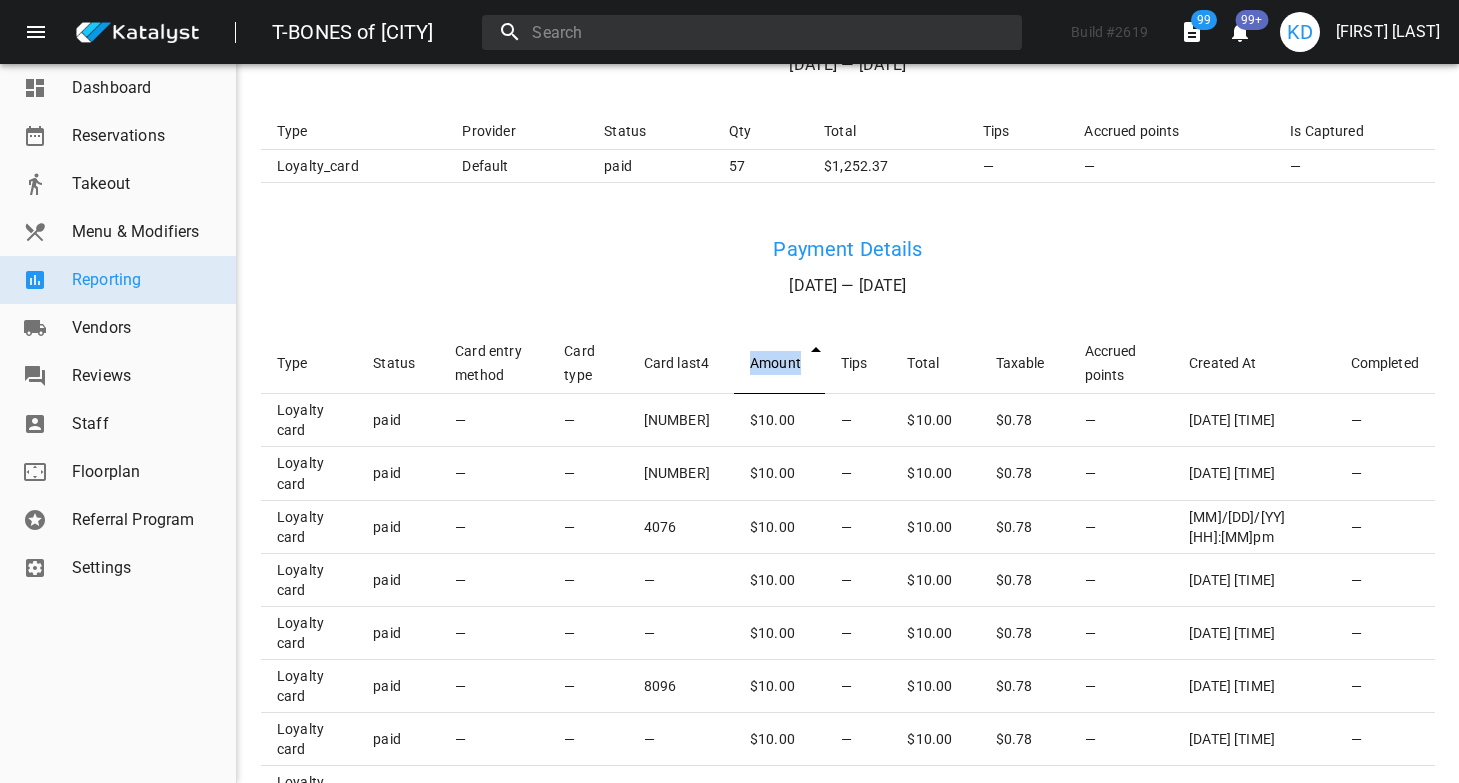 click on "Amount" at bounding box center [779, 363] 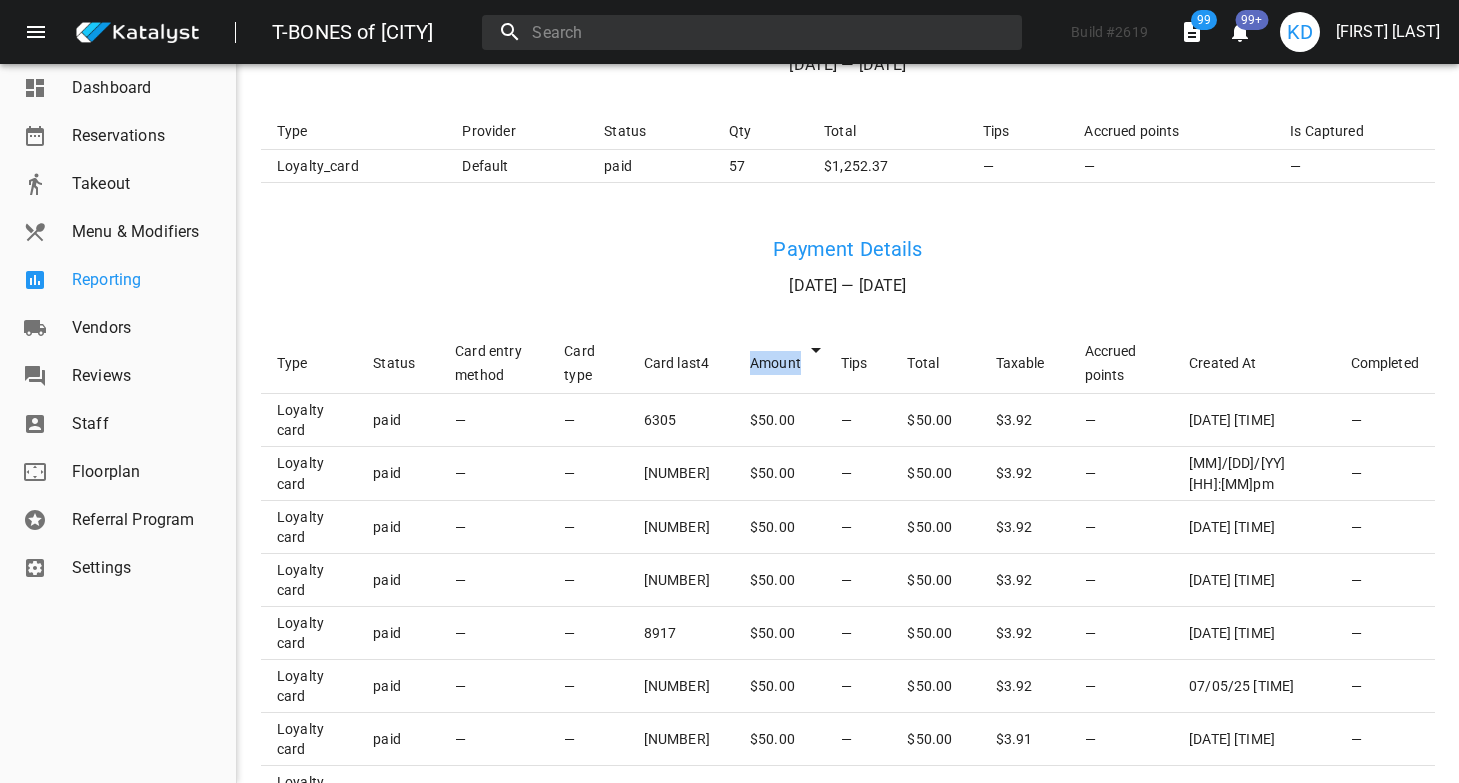 click on "Reporting" at bounding box center [118, 280] 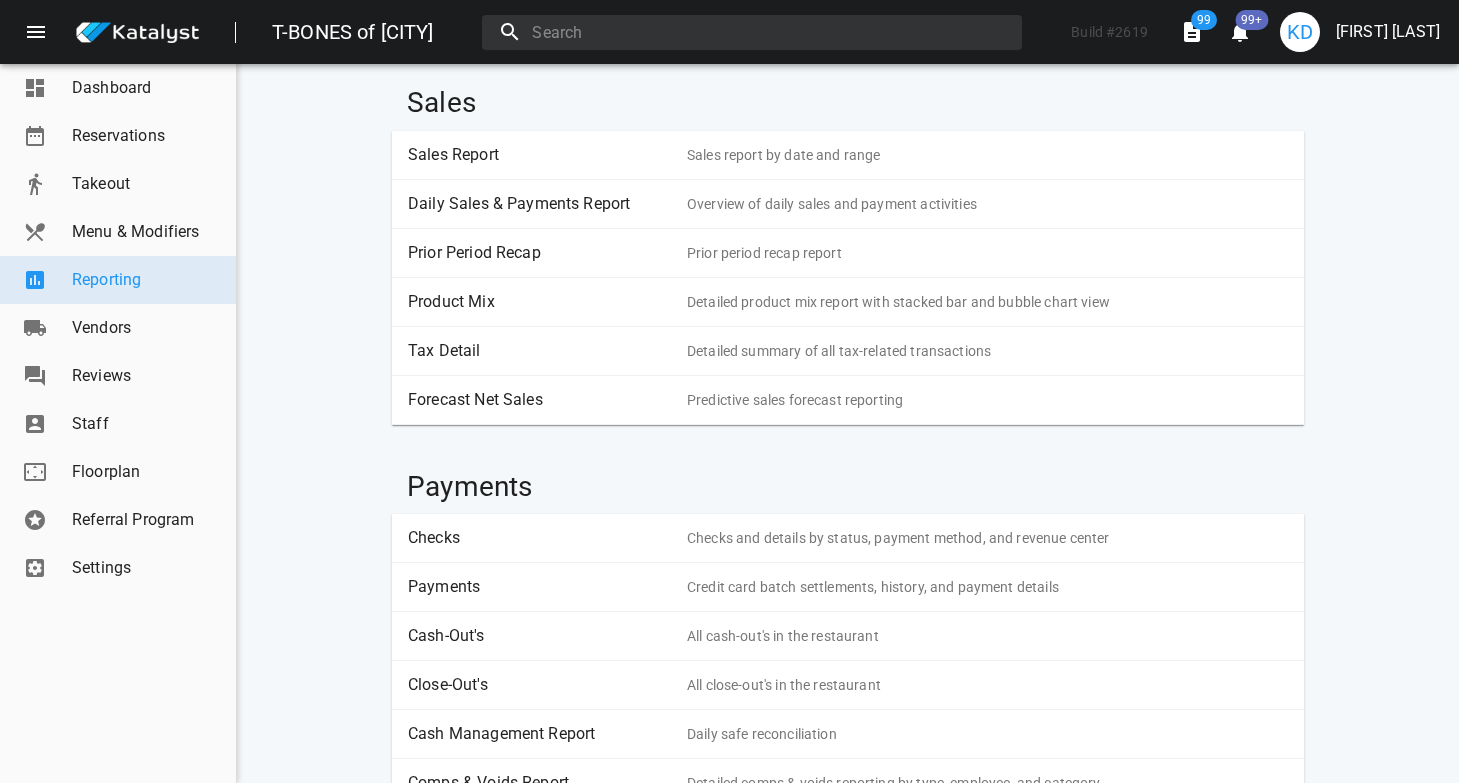 scroll, scrollTop: 0, scrollLeft: 0, axis: both 